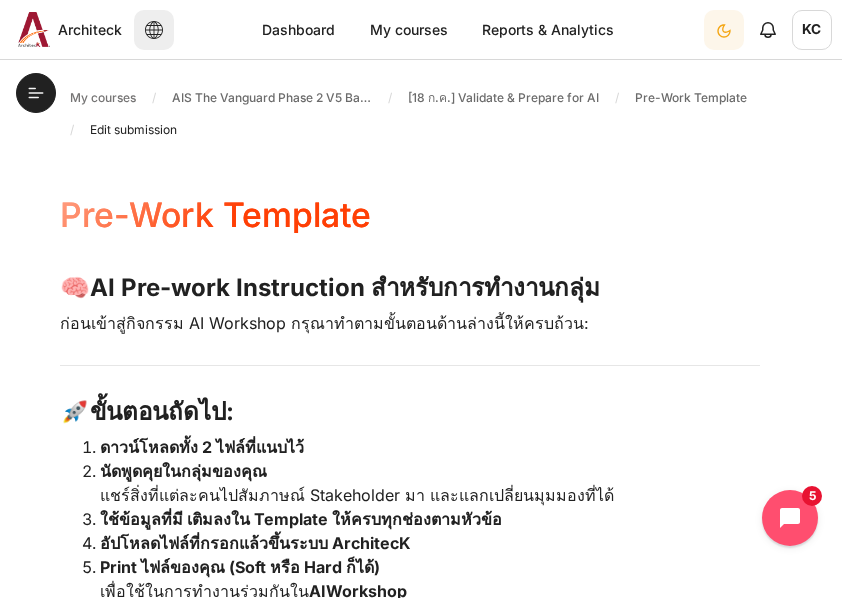 scroll, scrollTop: 0, scrollLeft: 0, axis: both 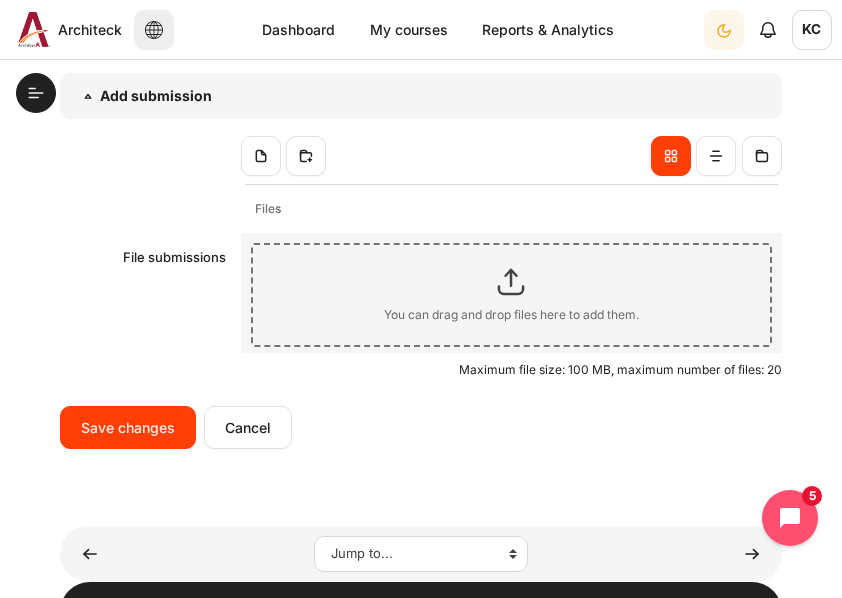 click at bounding box center (512, 282) 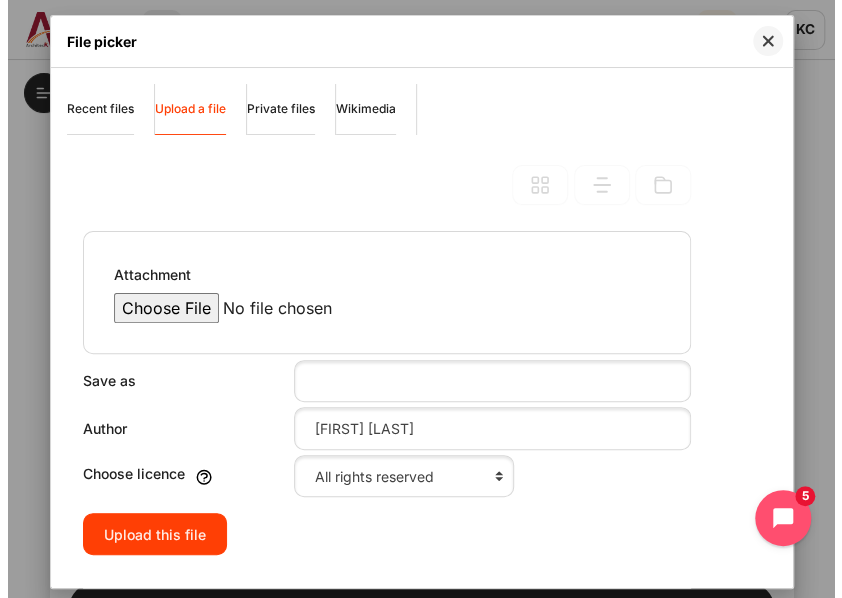 scroll, scrollTop: 8, scrollLeft: 0, axis: vertical 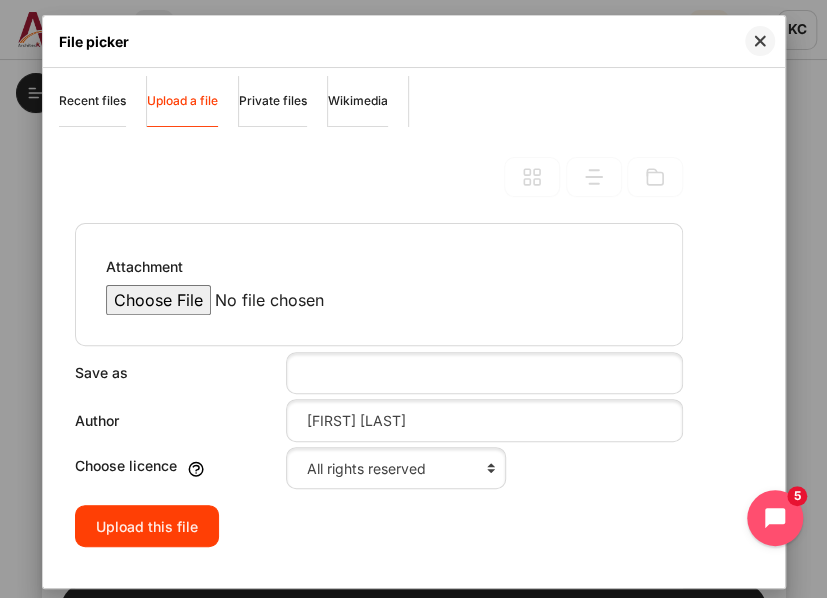 click on "Attachment" at bounding box center (276, 300) 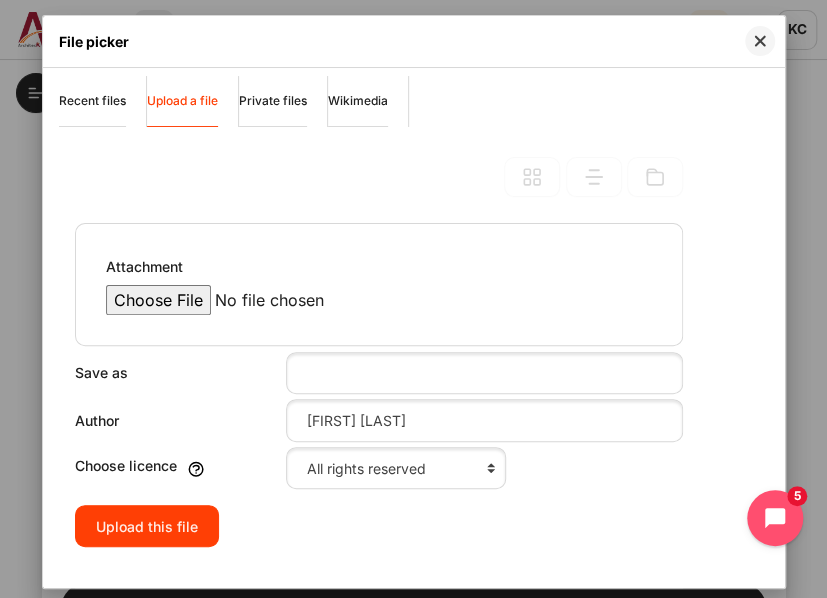 type on "C:\fakepath\AI Pre-work Template.docx" 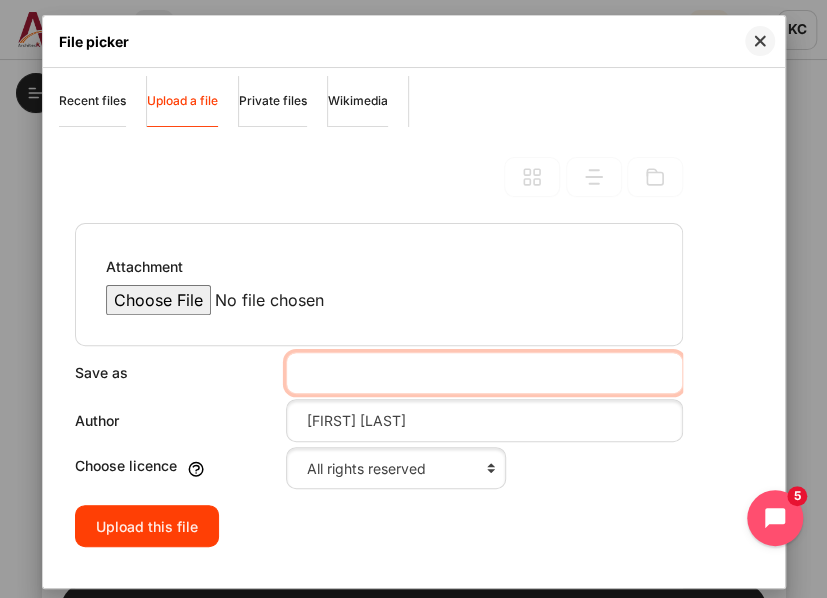 click on "Save as" at bounding box center (485, 373) 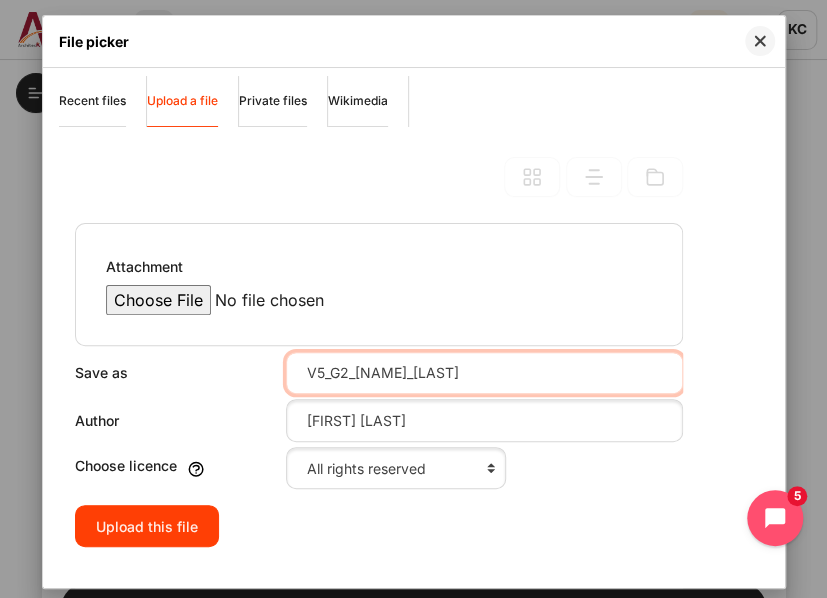 click on "V5_G2_กลชัย_ชาติโสม" at bounding box center (485, 373) 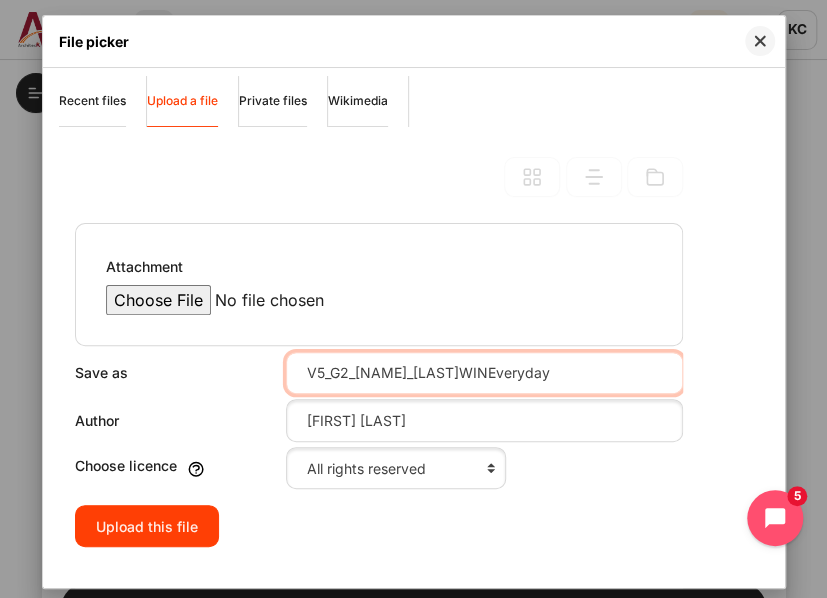 click on "V5_G2_กลชัย_ชาติโสมWINEveryday" at bounding box center [485, 373] 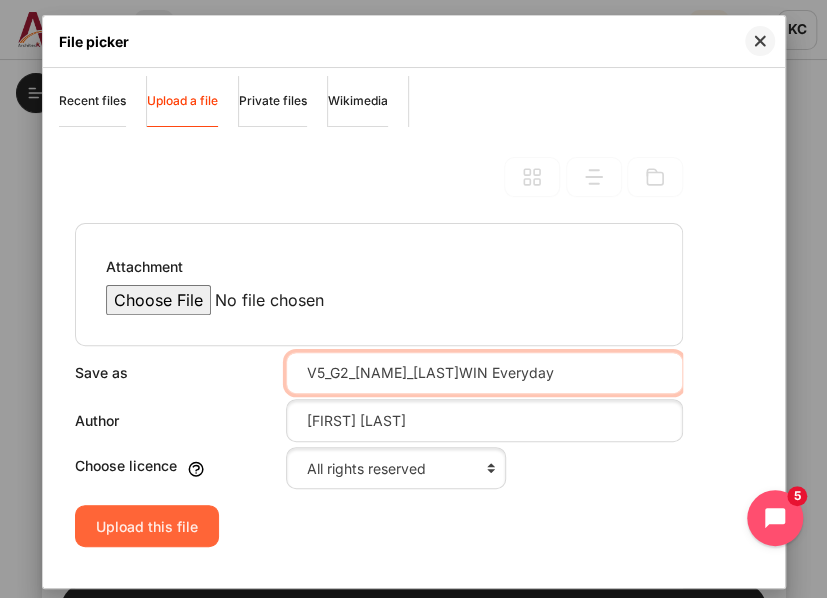 type on "V5_G2_กลชัย_ชาติโสมWIN Everyday" 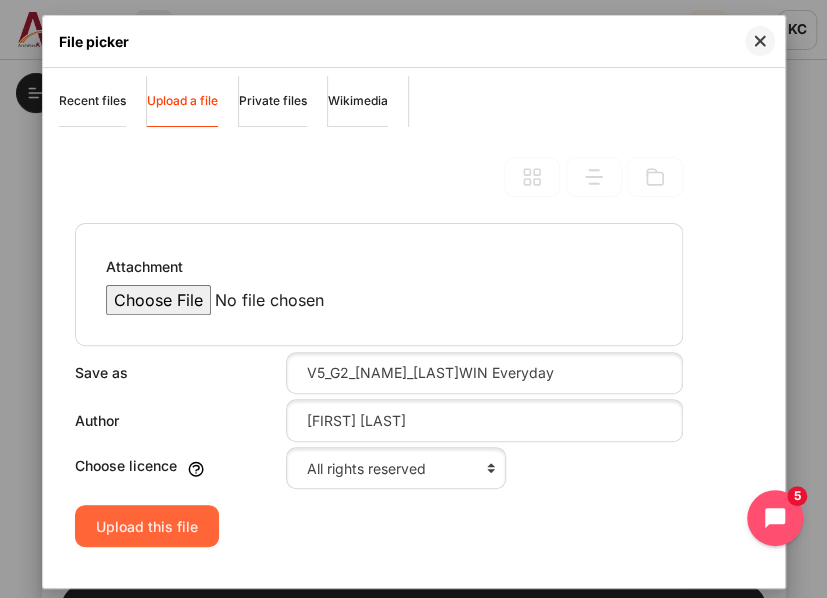 click on "Upload this file" at bounding box center (147, 526) 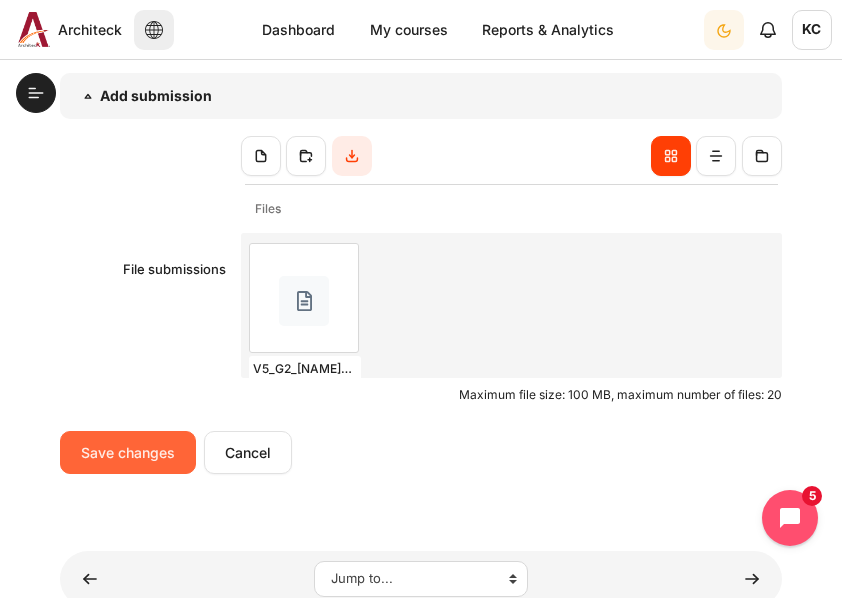 click on "Save changes" at bounding box center [128, 452] 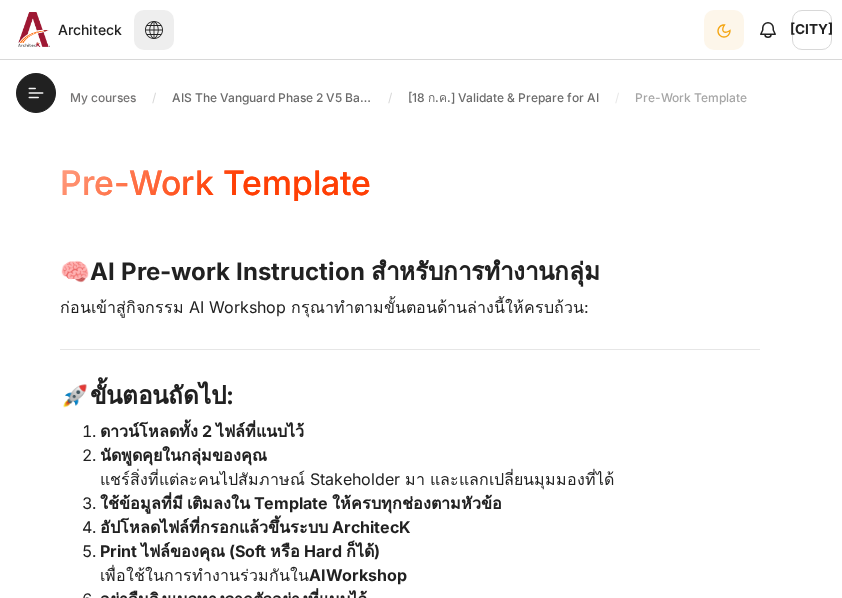 scroll, scrollTop: 0, scrollLeft: 0, axis: both 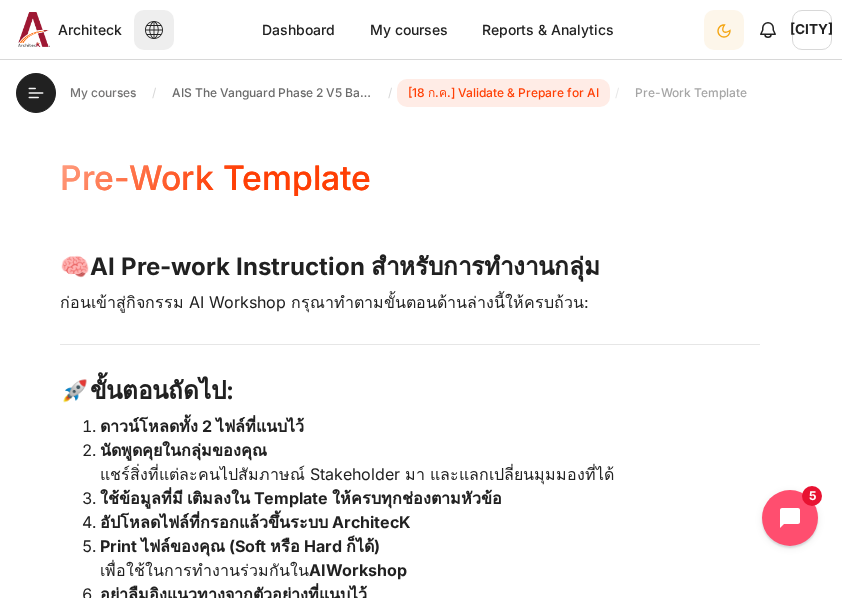 click on "[18 ก.ค.] Validate & Prepare for AI" at bounding box center (503, 93) 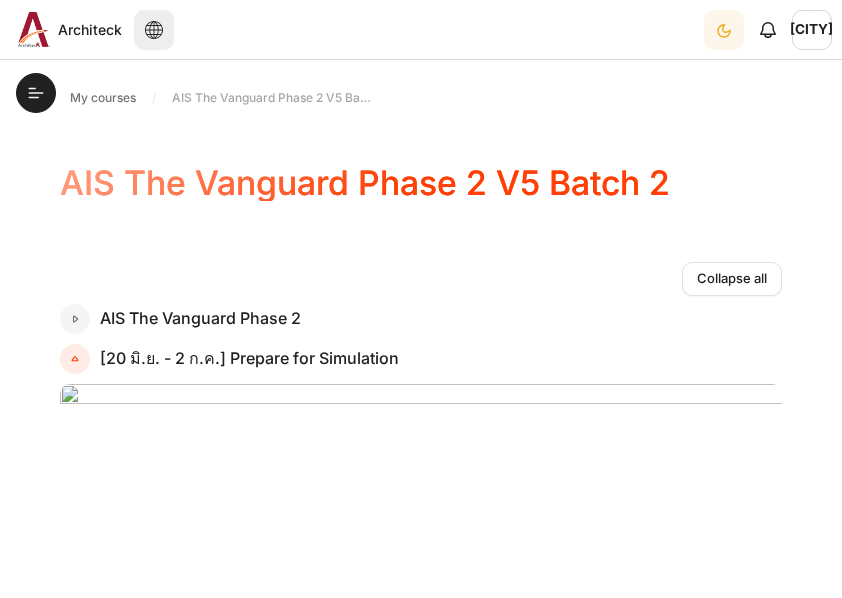 scroll, scrollTop: 0, scrollLeft: 0, axis: both 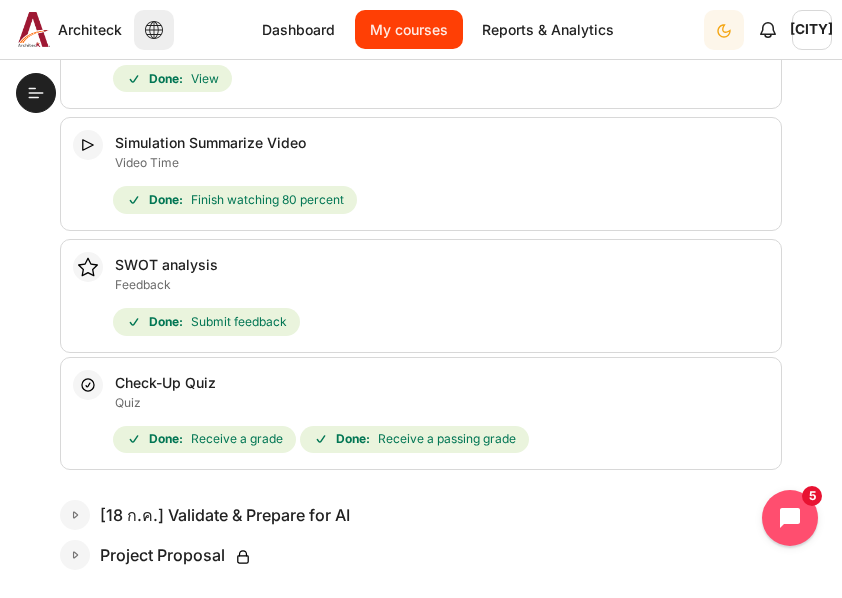 click on "My courses" at bounding box center [409, 29] 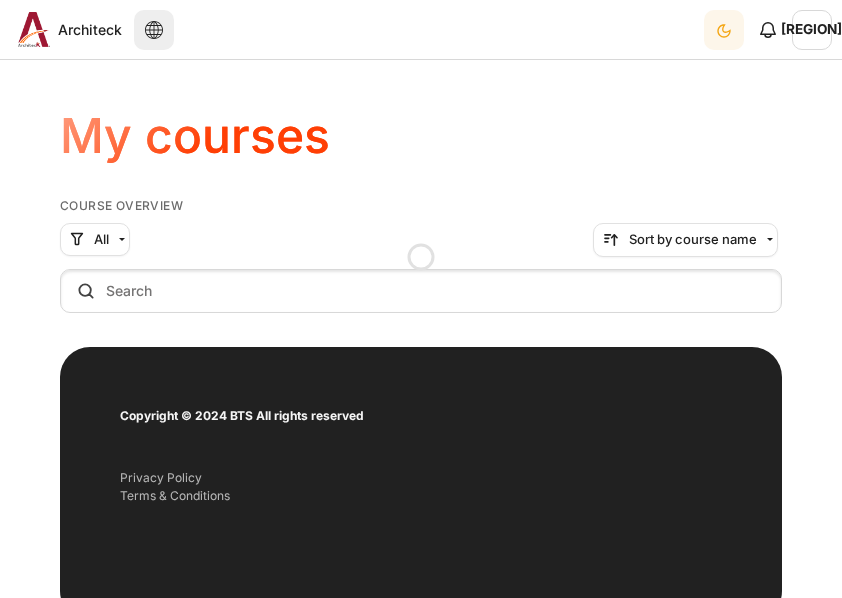 scroll, scrollTop: 0, scrollLeft: 0, axis: both 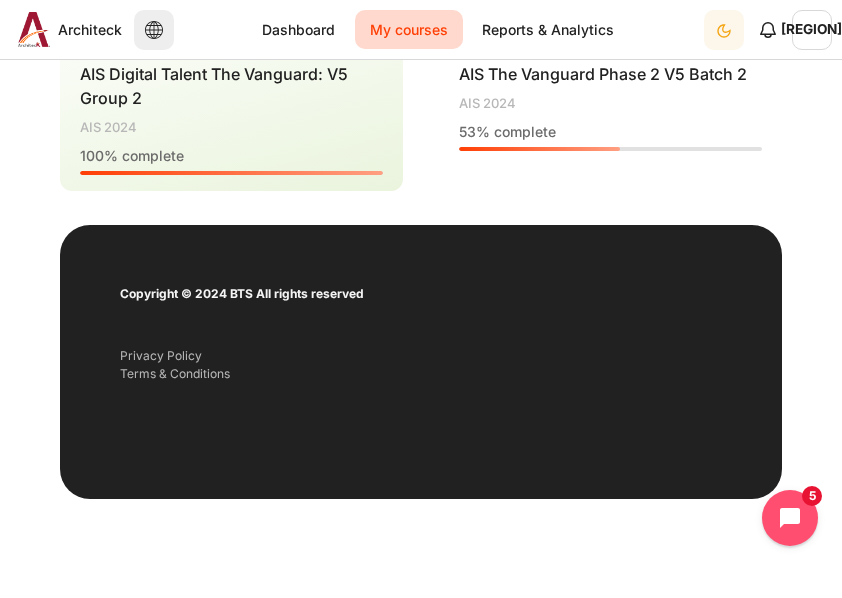 click on "Course category
AIS 2024" at bounding box center [610, 104] 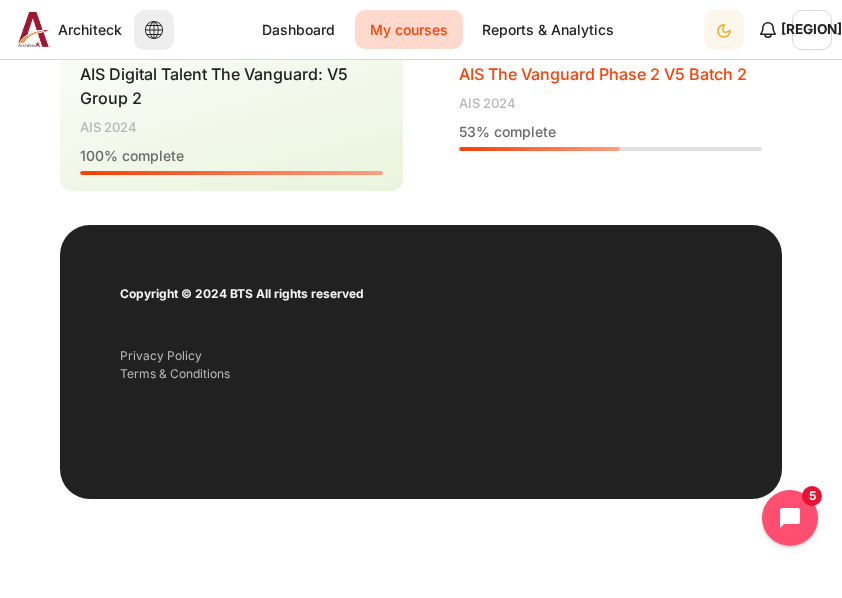 click on "AIS The Vanguard Phase 2 V5 Batch 2" at bounding box center [603, 74] 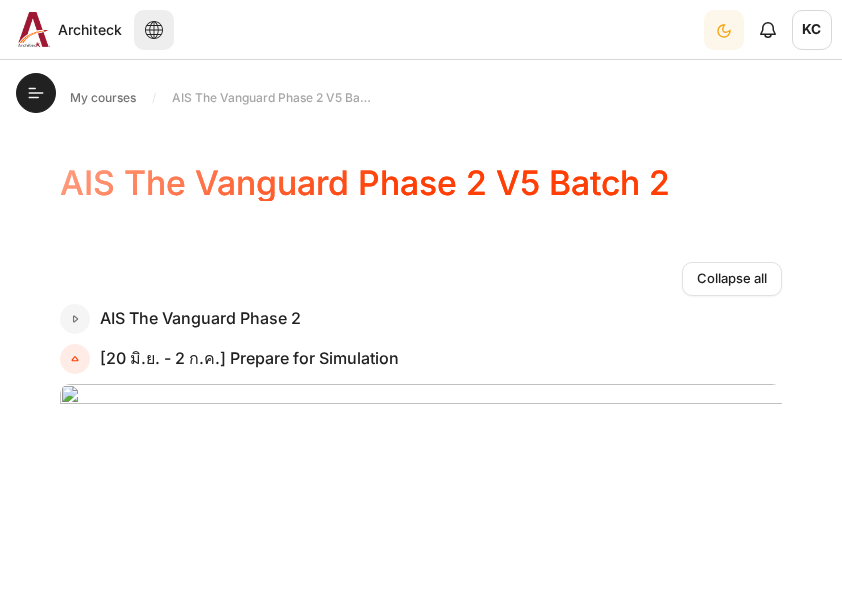 scroll, scrollTop: 0, scrollLeft: 0, axis: both 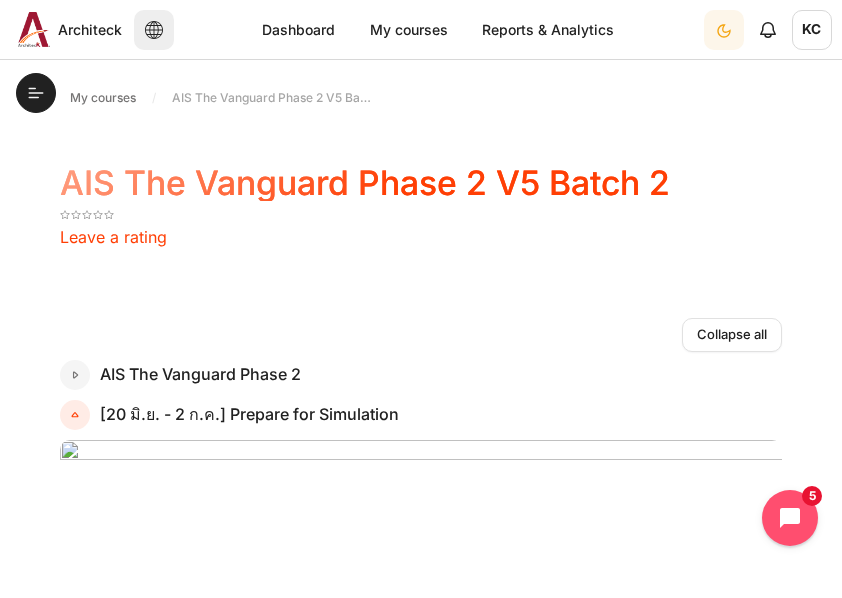 click on "Collapse all
Expand all
Select topic AIS The Vanguard Phase 2
Done:" at bounding box center (421, 998) 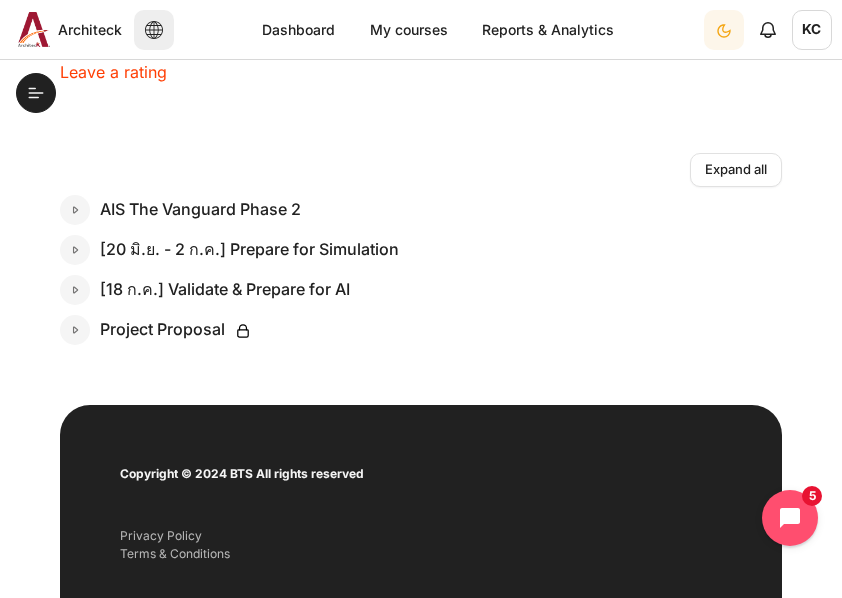 scroll, scrollTop: 244, scrollLeft: 0, axis: vertical 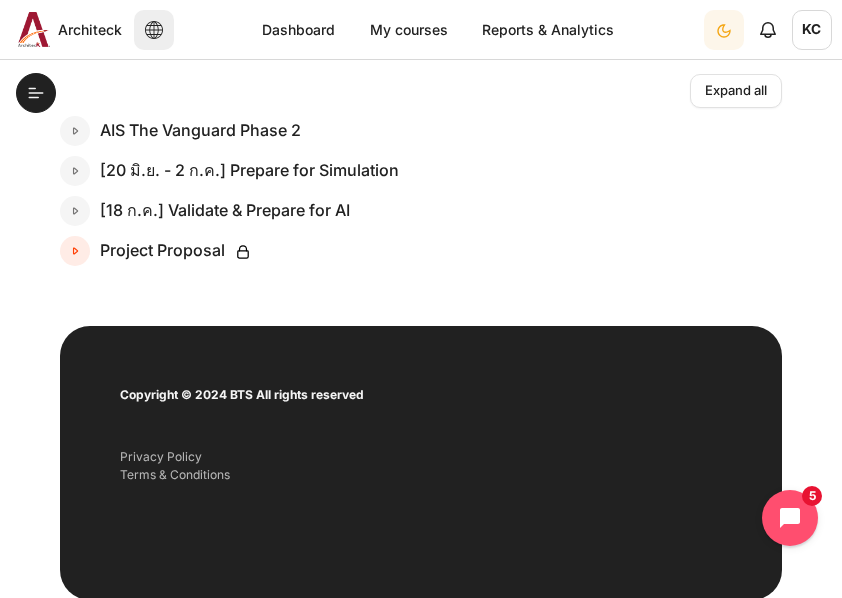 click at bounding box center [75, 251] 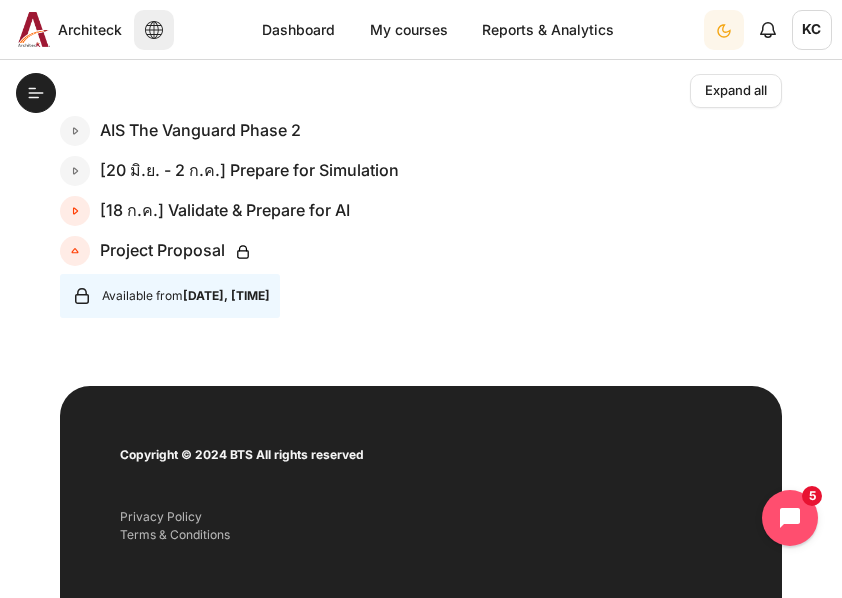 click at bounding box center (75, 211) 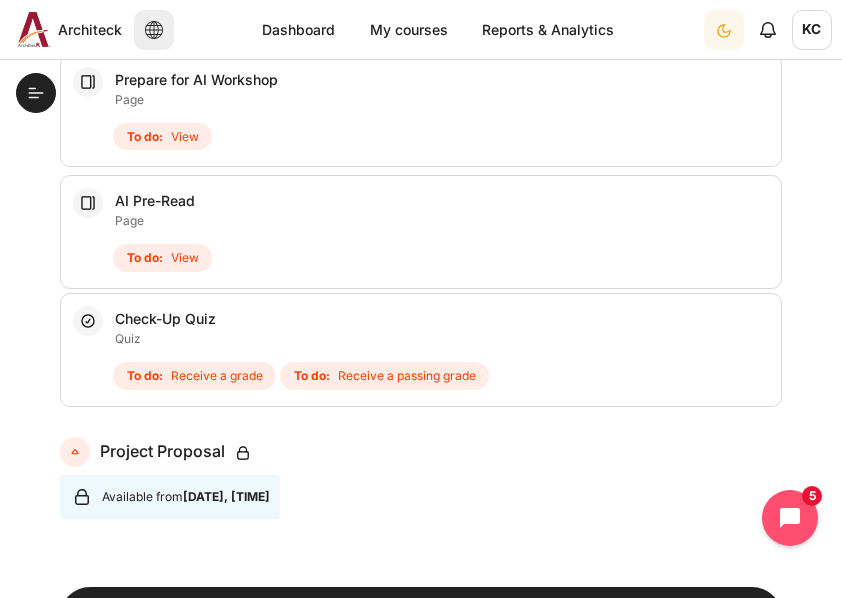 scroll, scrollTop: 688, scrollLeft: 0, axis: vertical 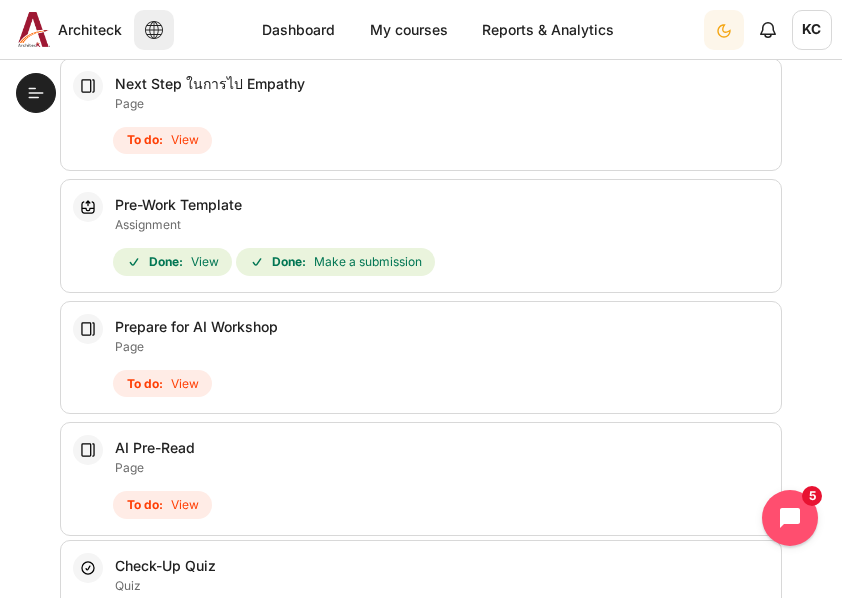 click on "To do:   View" at bounding box center [162, 141] 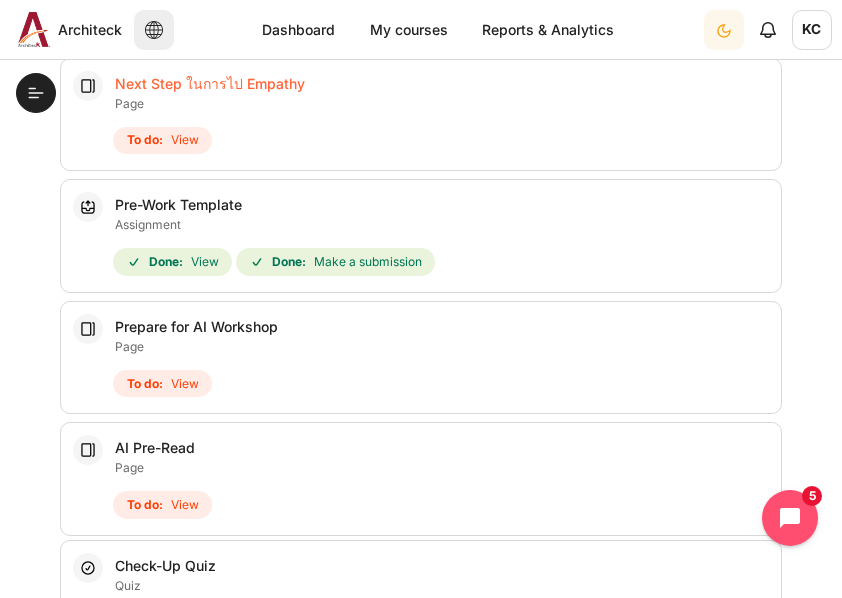 click on "Next Step ในการไป Empathy   Page" at bounding box center [210, 83] 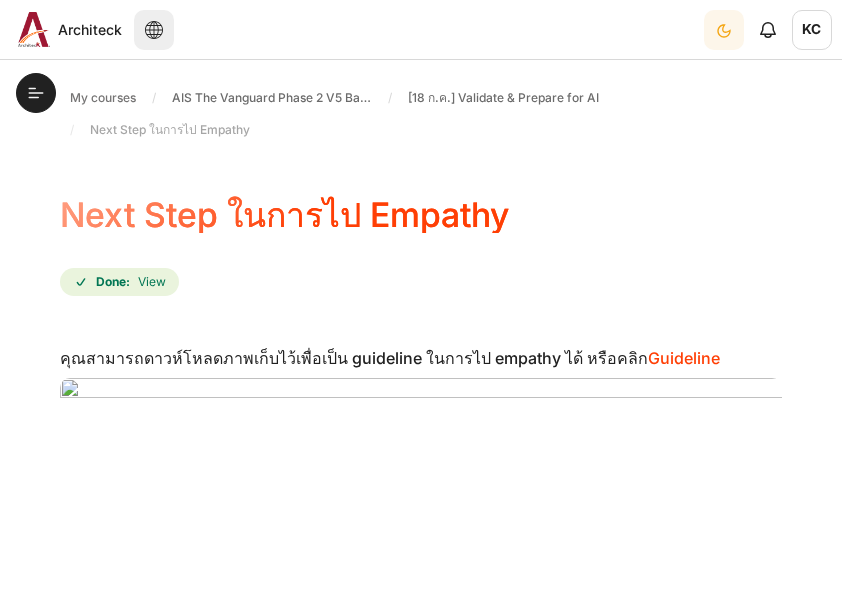 scroll, scrollTop: 0, scrollLeft: 0, axis: both 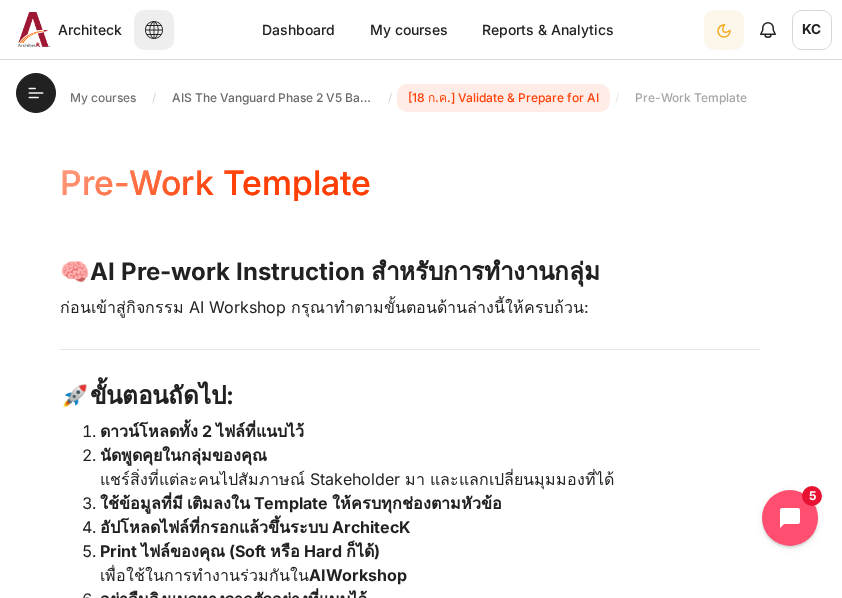 click on "[18 ก.ค.] Validate & Prepare for AI" at bounding box center (503, 98) 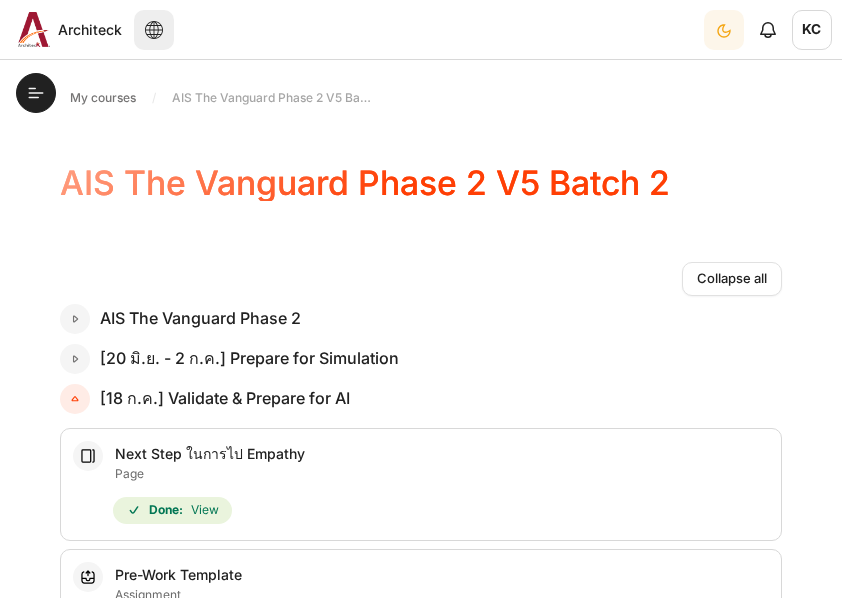 scroll, scrollTop: 0, scrollLeft: 0, axis: both 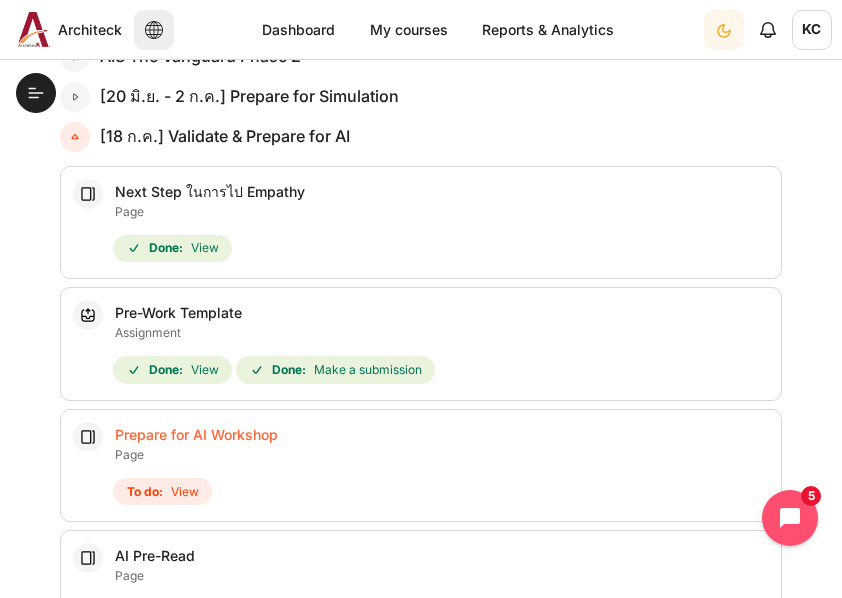 click on "Prepare for AI Workshop   Page" at bounding box center (196, 434) 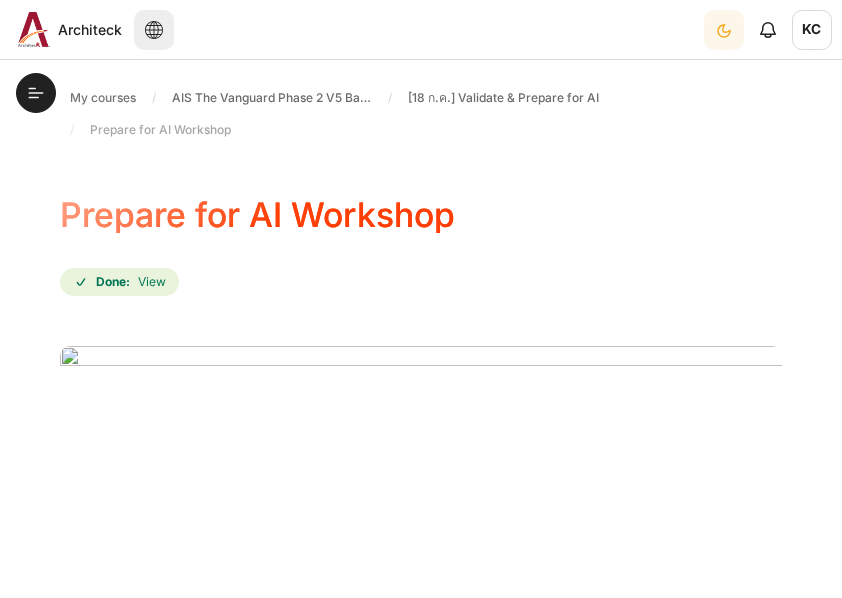 scroll, scrollTop: 0, scrollLeft: 0, axis: both 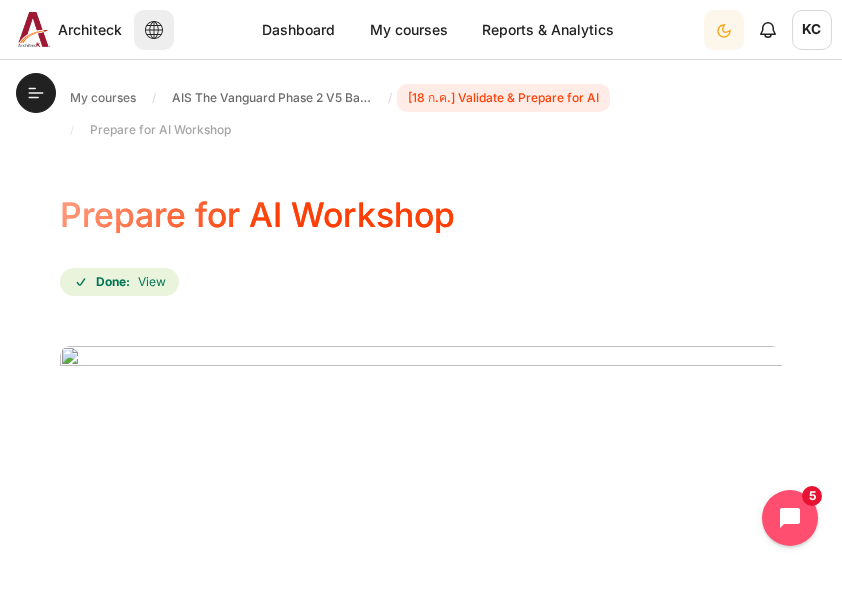 click on "[18 ก.ค.] Validate & Prepare for AI" at bounding box center (503, 98) 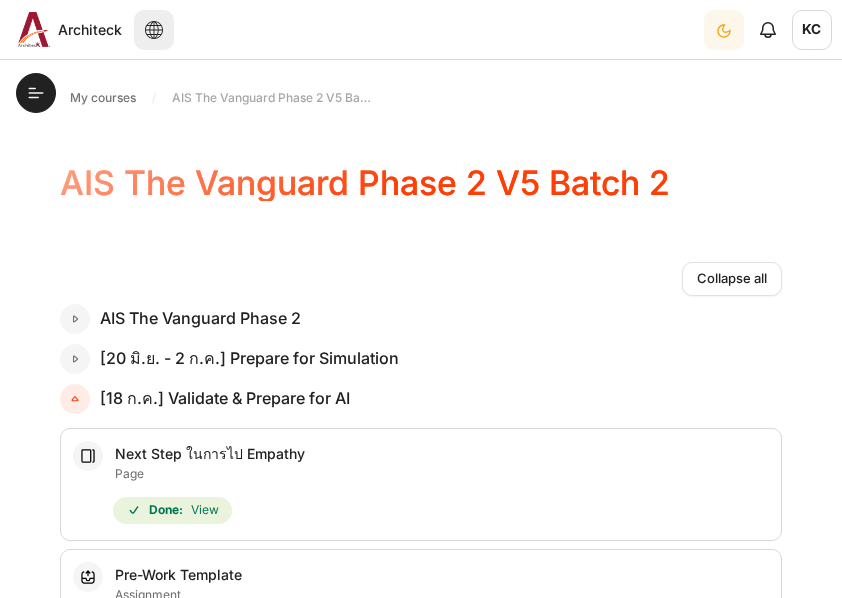 scroll, scrollTop: 0, scrollLeft: 0, axis: both 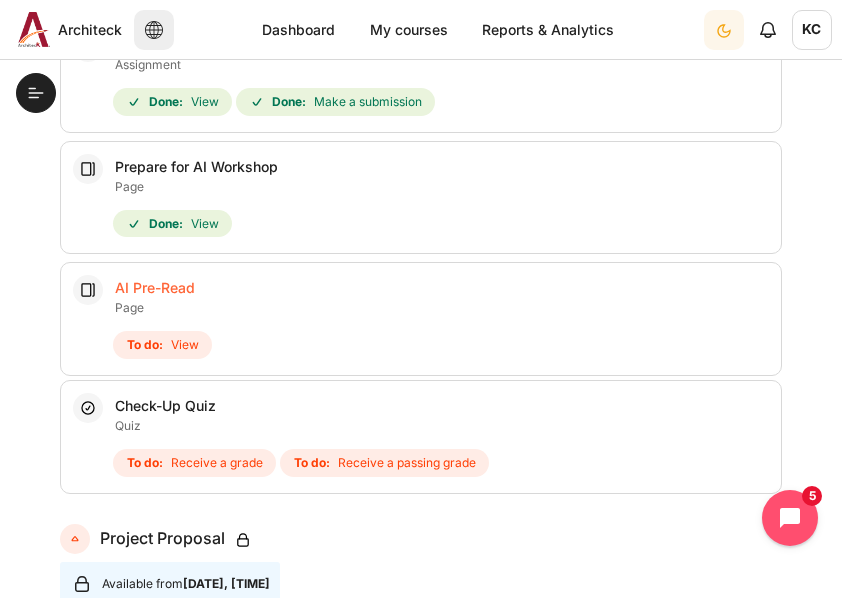 click on "AI Pre-Read   Page" at bounding box center [155, 287] 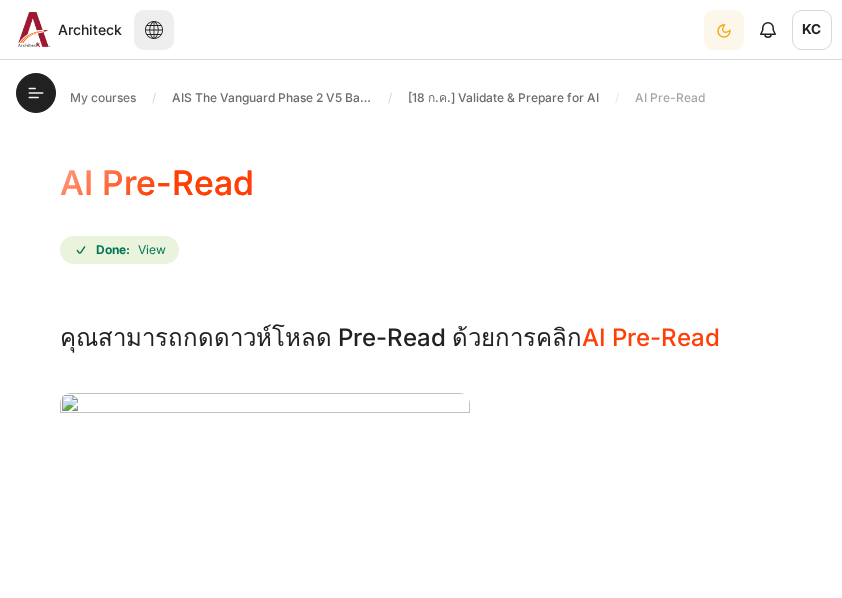 scroll, scrollTop: 0, scrollLeft: 0, axis: both 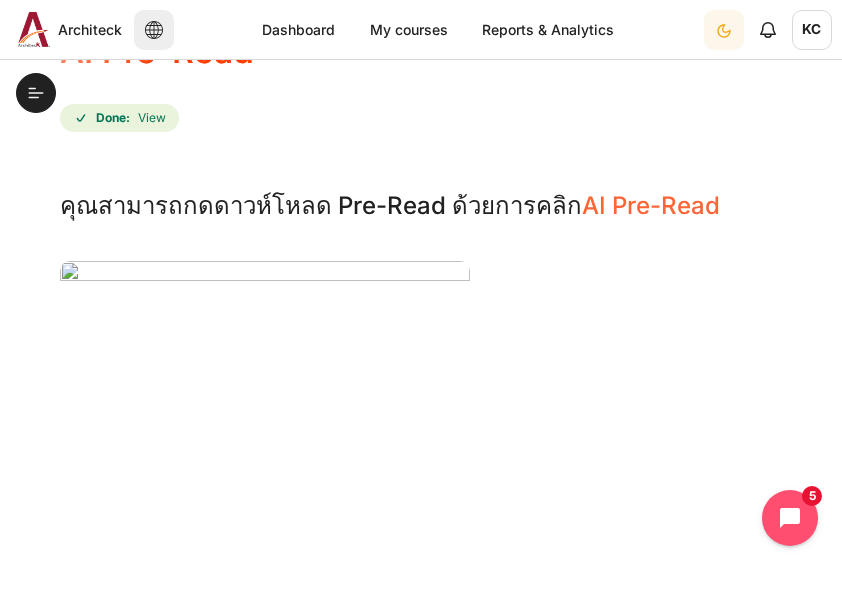 click on "AI Pre-Read" at bounding box center (651, 205) 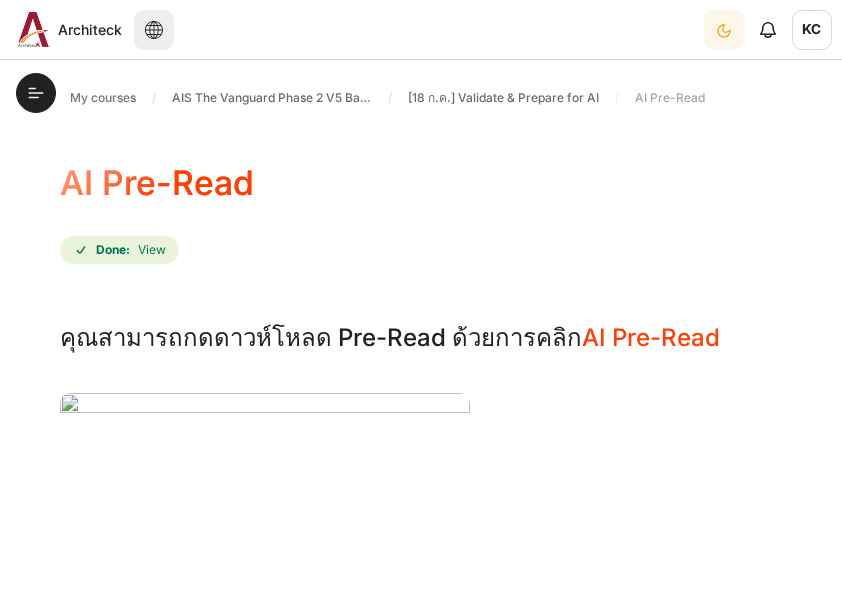 scroll, scrollTop: 0, scrollLeft: 0, axis: both 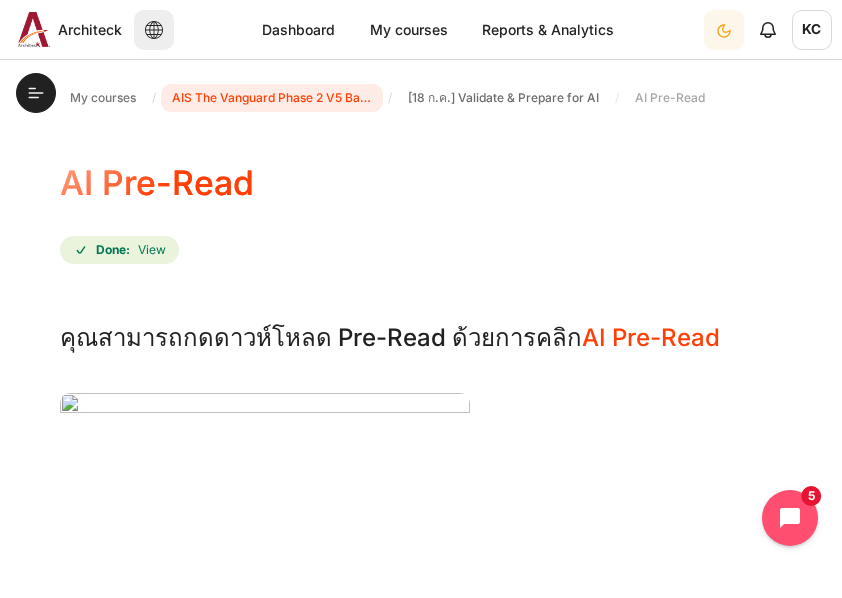 click on "AIS The Vanguard Phase 2 V5 Batch 2" at bounding box center [272, 98] 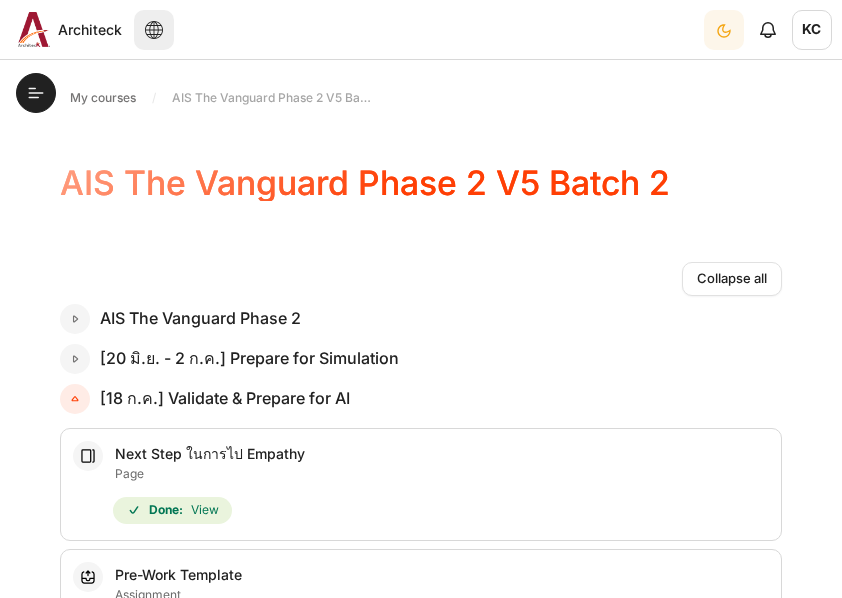 scroll, scrollTop: 0, scrollLeft: 0, axis: both 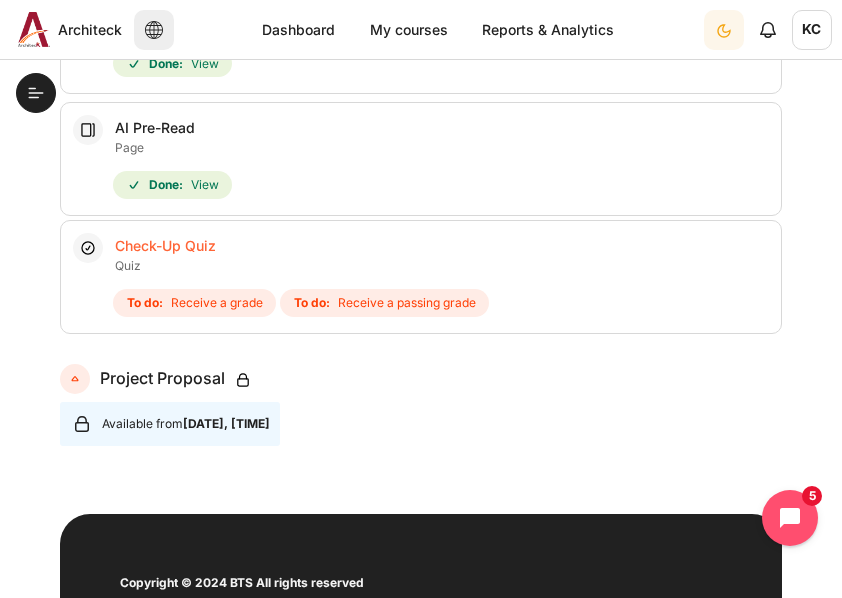 click on "Check-Up Quiz" at bounding box center [165, 245] 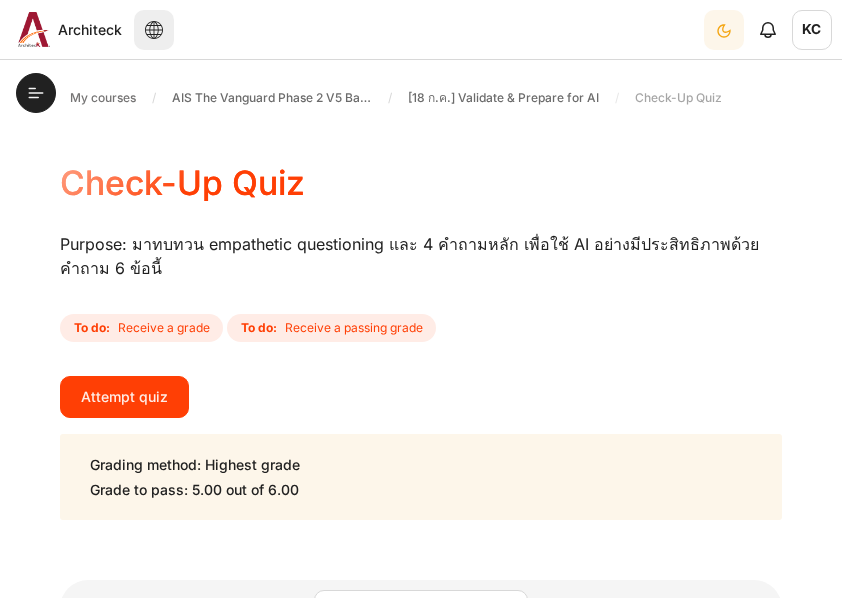 scroll, scrollTop: 0, scrollLeft: 0, axis: both 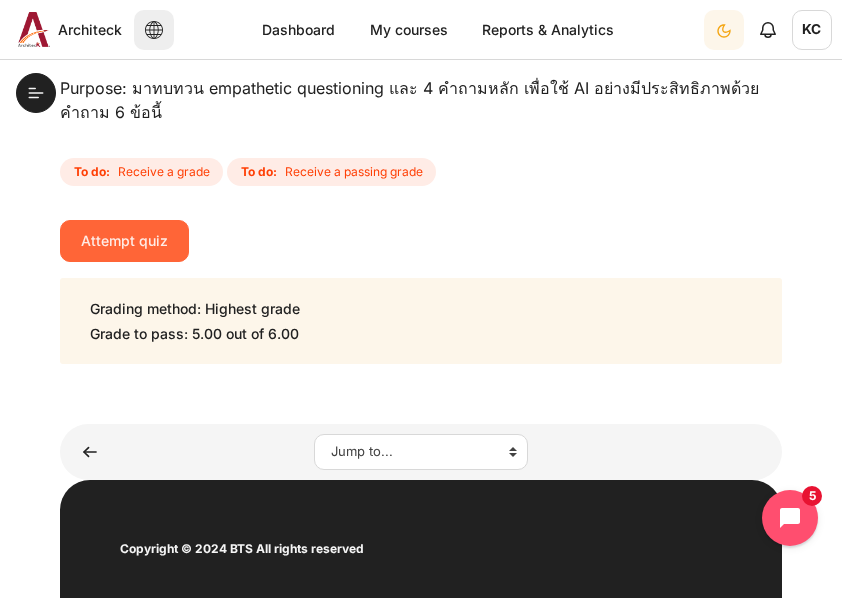 click on "Attempt quiz" at bounding box center [124, 241] 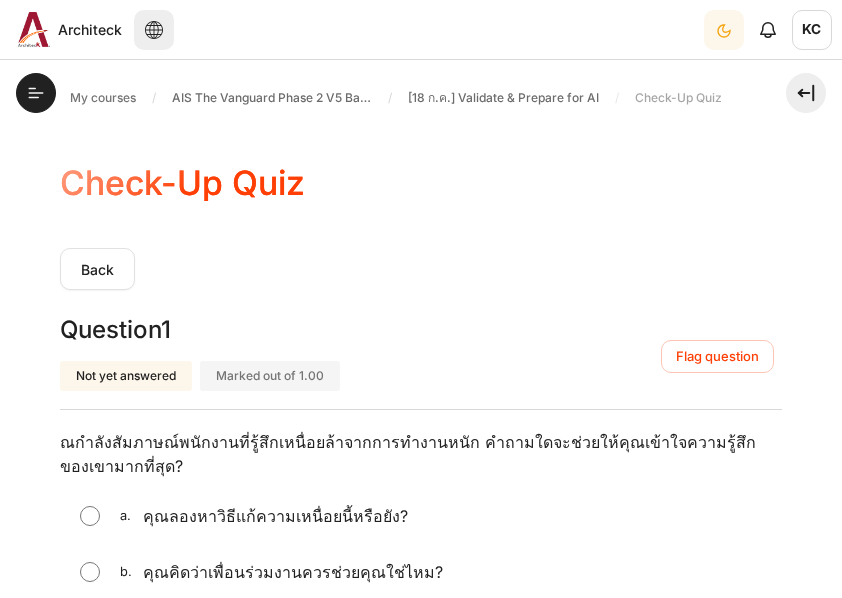 scroll, scrollTop: 0, scrollLeft: 0, axis: both 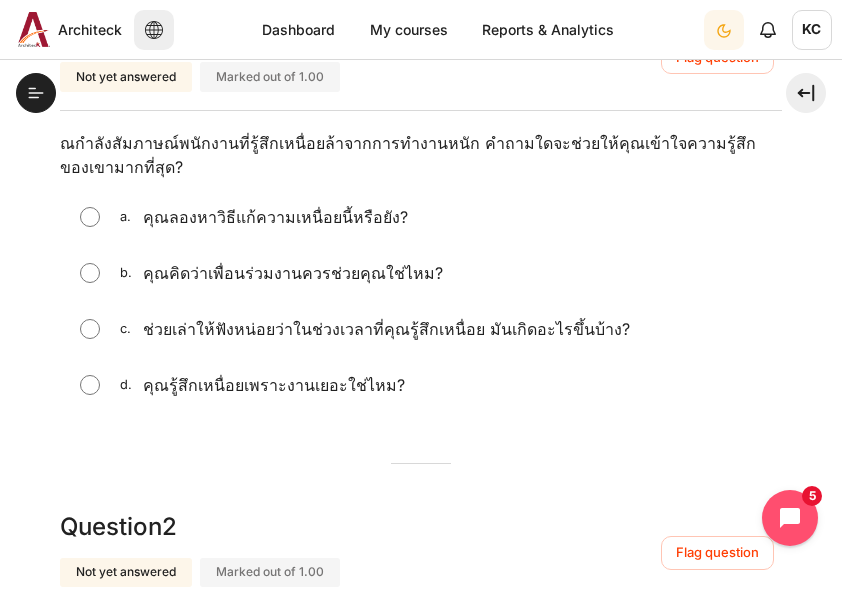 click on "ช่วยเล่าให้ฟังหน่อยว่าในช่วงเวลาที่คุณรู้สึกเหนื่อย มันเกิดอะไรขึ้นบ้าง?" at bounding box center [386, 329] 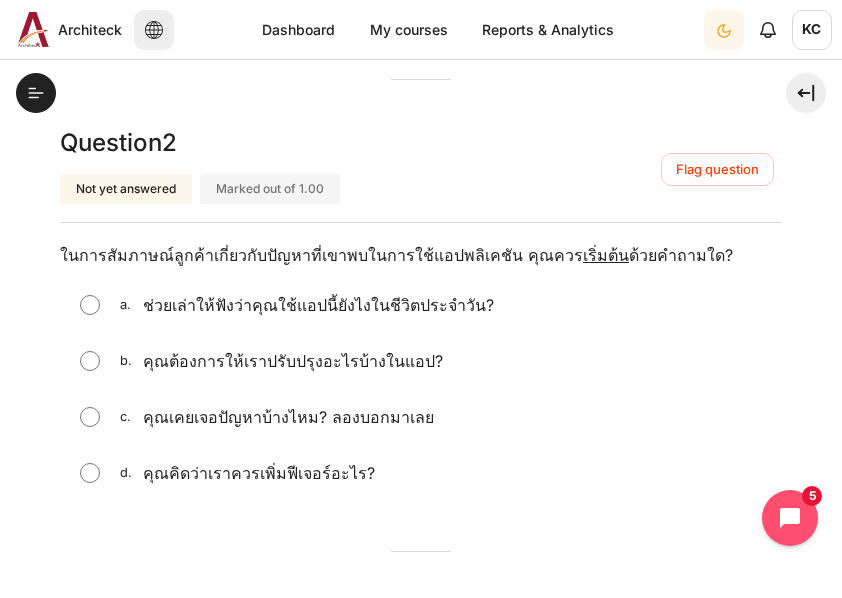 scroll, scrollTop: 733, scrollLeft: 0, axis: vertical 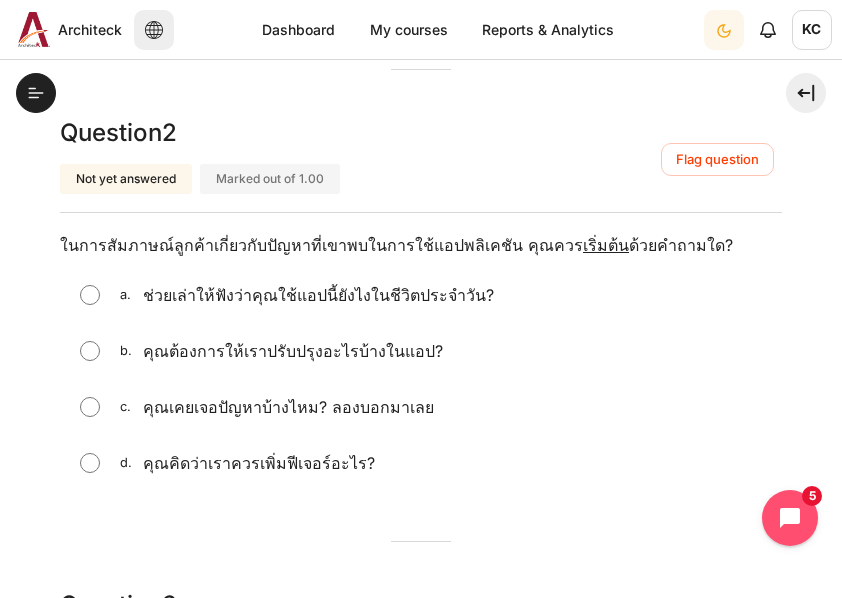 click at bounding box center [90, 295] 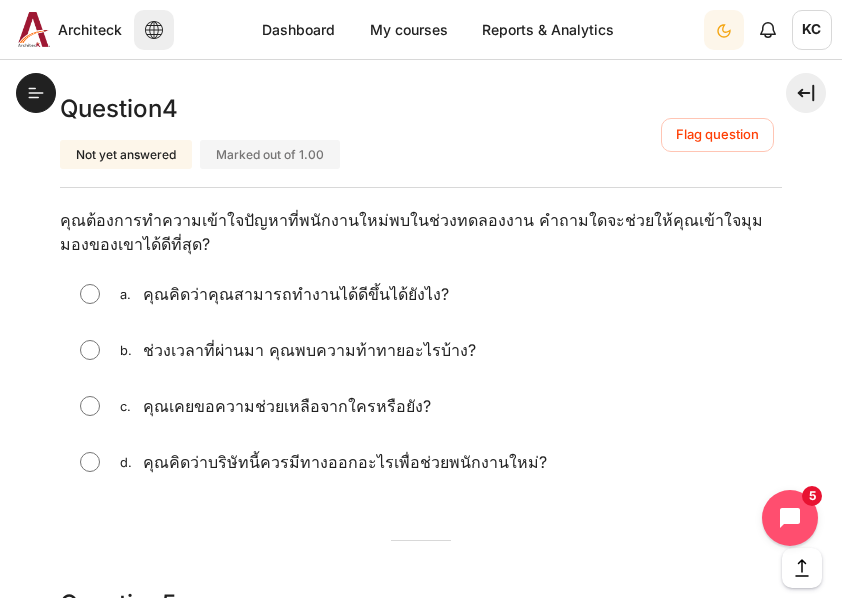 scroll, scrollTop: 1746, scrollLeft: 0, axis: vertical 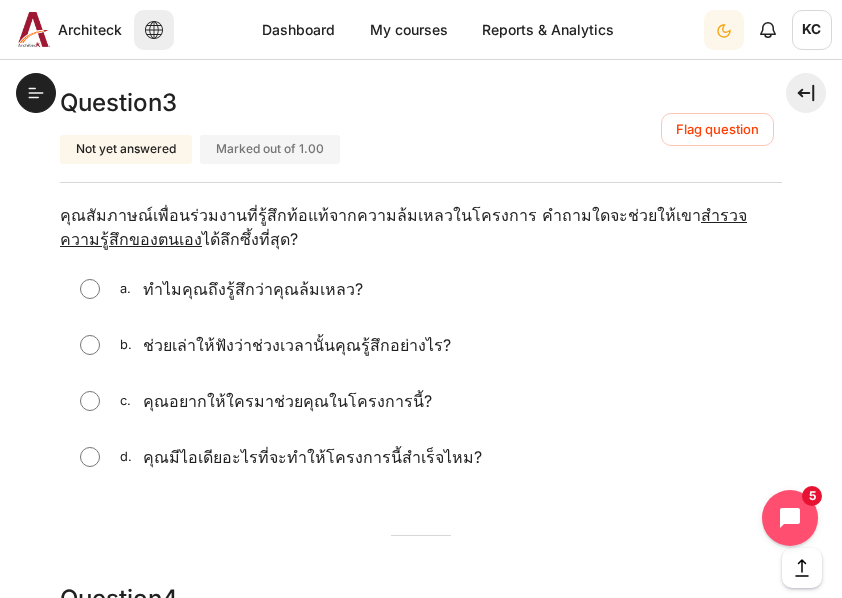 click at bounding box center (90, 345) 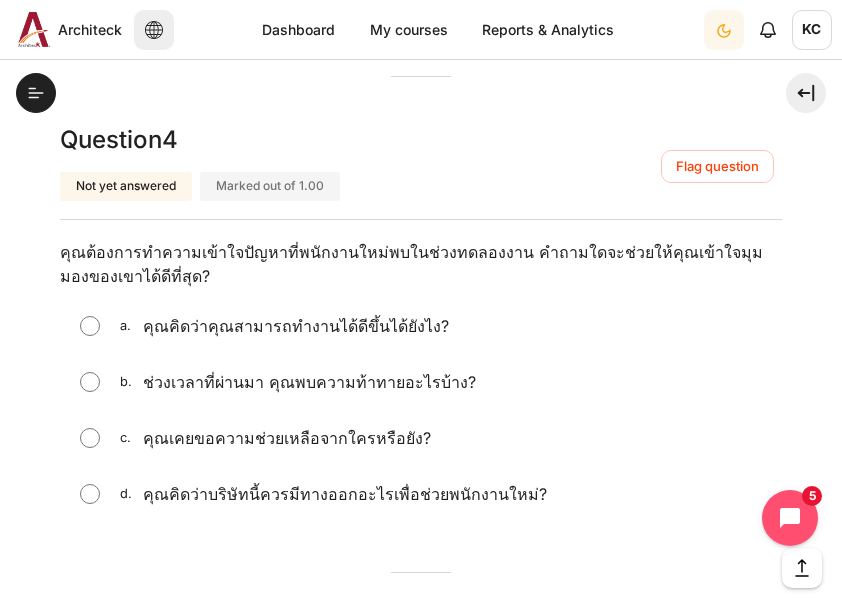 scroll, scrollTop: 1781, scrollLeft: 0, axis: vertical 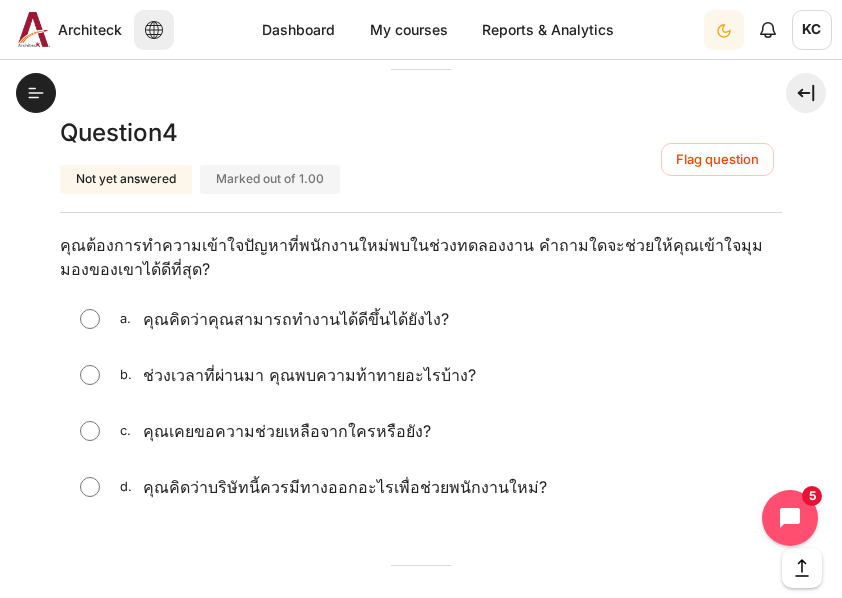 click on "คุณคิดว่าบริษัทนี้ควรมีทางออกอะไรเพื่อช่วยพนักงานใหม่?" at bounding box center (345, 487) 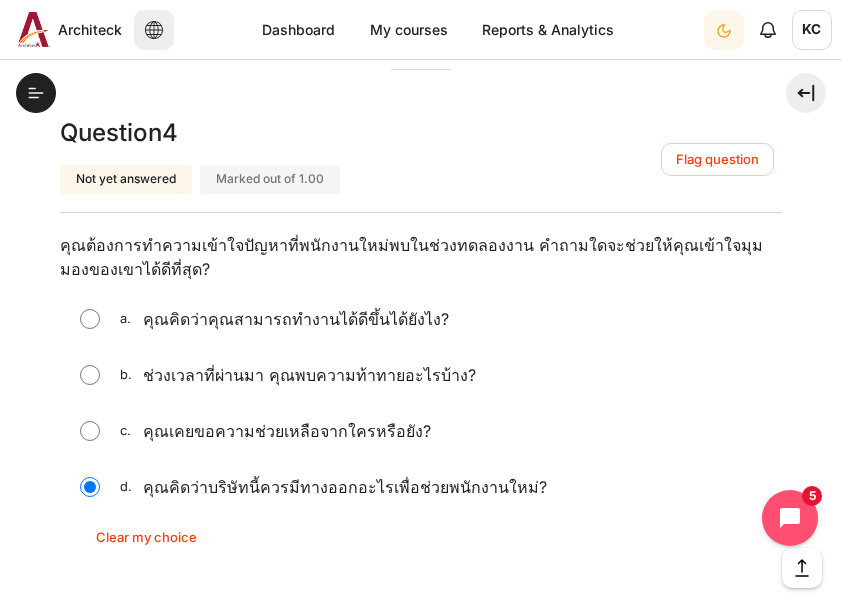 click at bounding box center [90, 375] 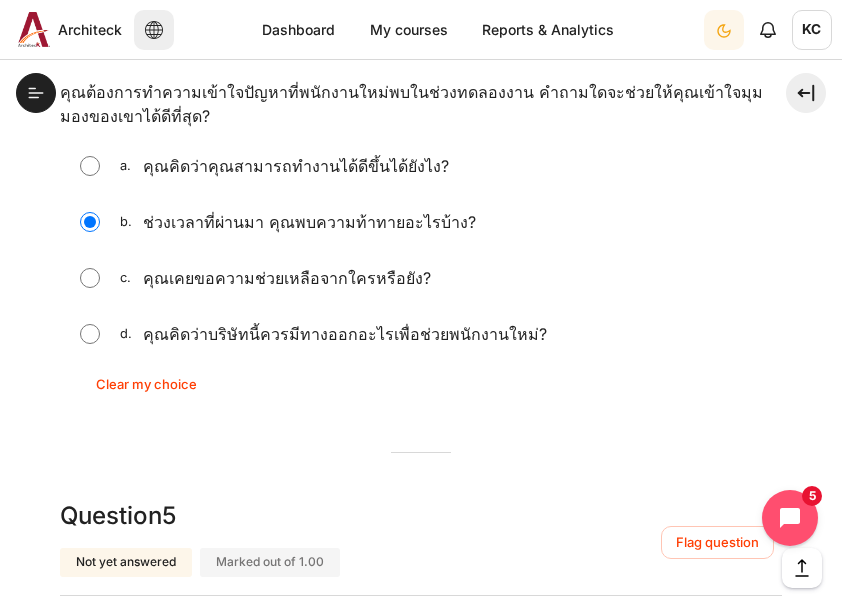 scroll, scrollTop: 1933, scrollLeft: 0, axis: vertical 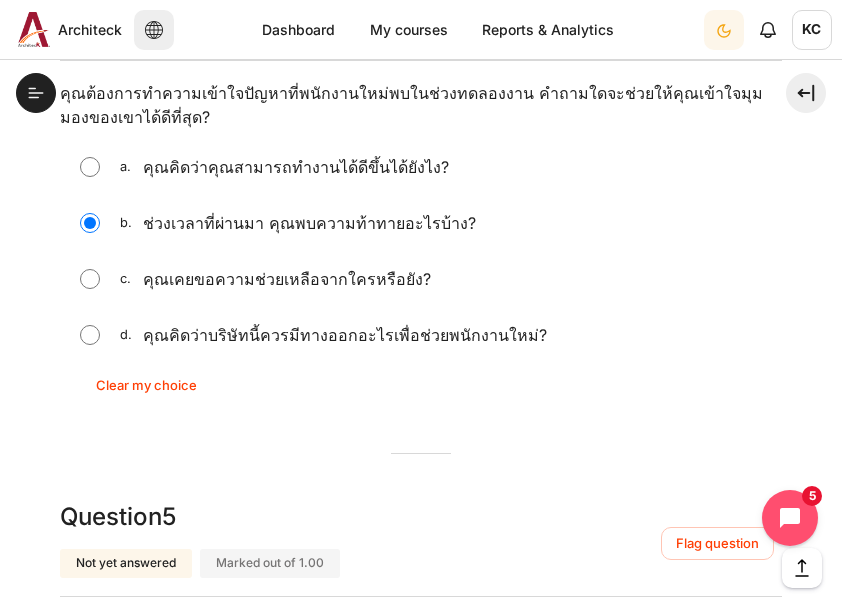 click at bounding box center [90, 335] 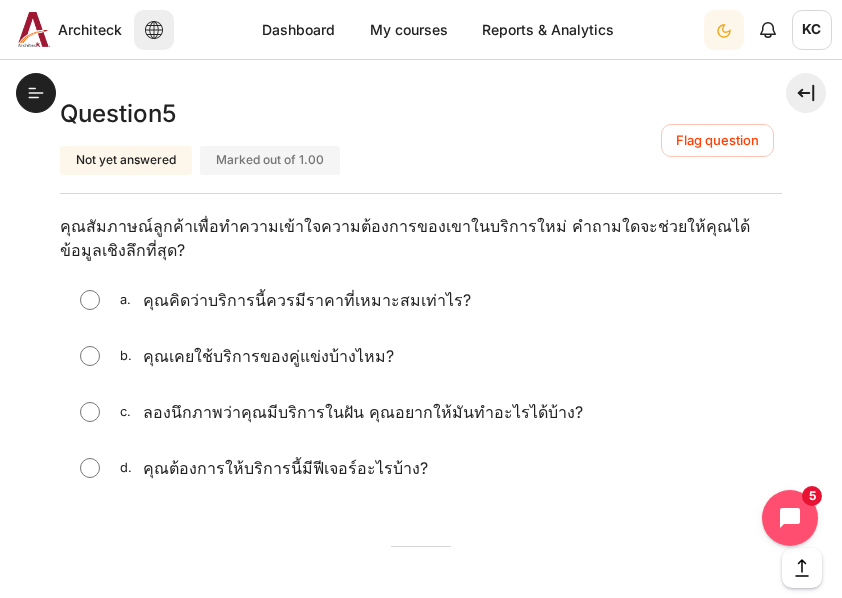 scroll, scrollTop: 2342, scrollLeft: 0, axis: vertical 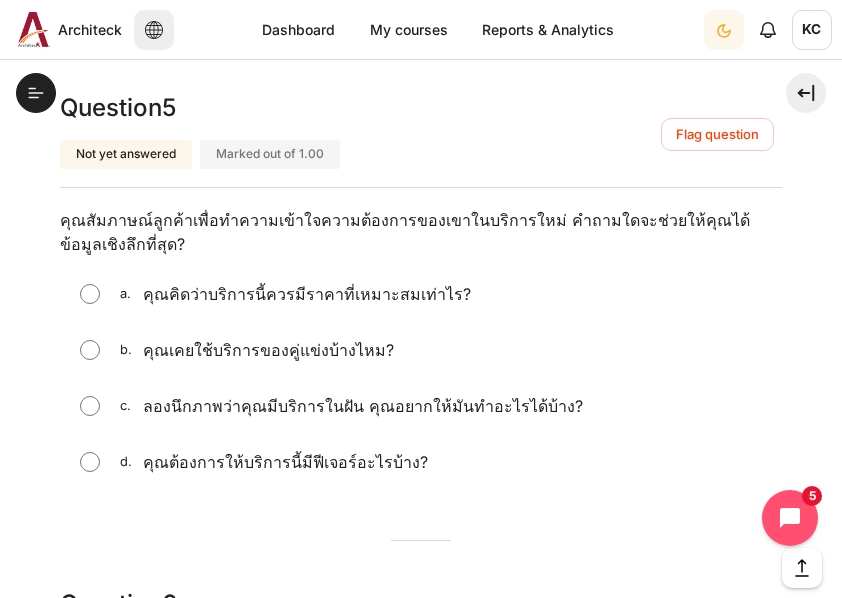 click at bounding box center [90, 406] 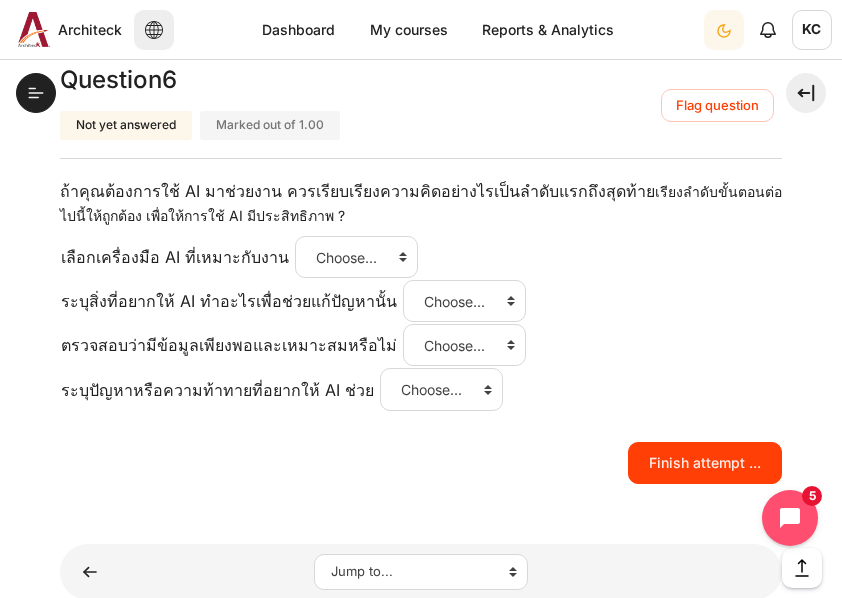 scroll, scrollTop: 2883, scrollLeft: 0, axis: vertical 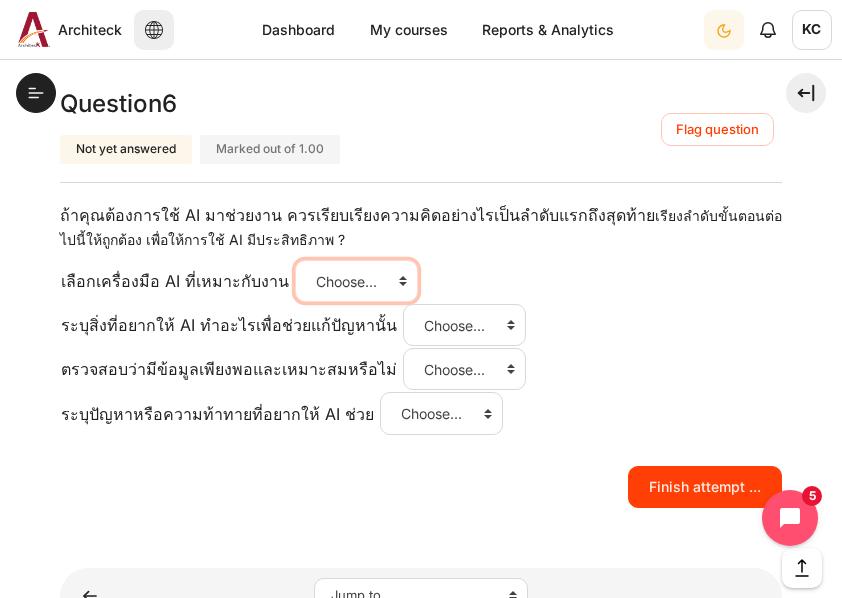 click on "Choose... ขั้นที่ 4 ขั้นที่ 2 ขั้นที่ 1 ขั้นที่ 3" at bounding box center (356, 281) 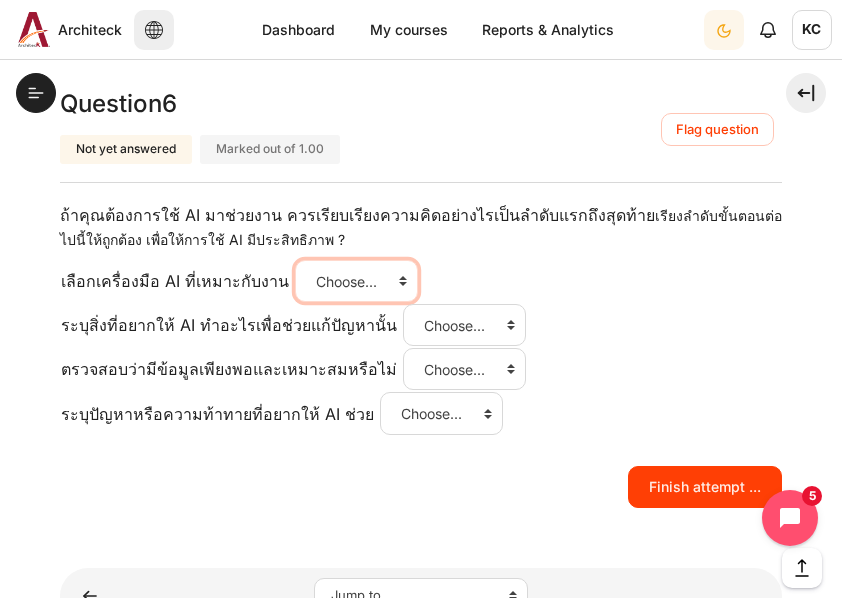 click on "Choose... ขั้นที่ 4 ขั้นที่ 2 ขั้นที่ 1 ขั้นที่ 3" at bounding box center (356, 281) 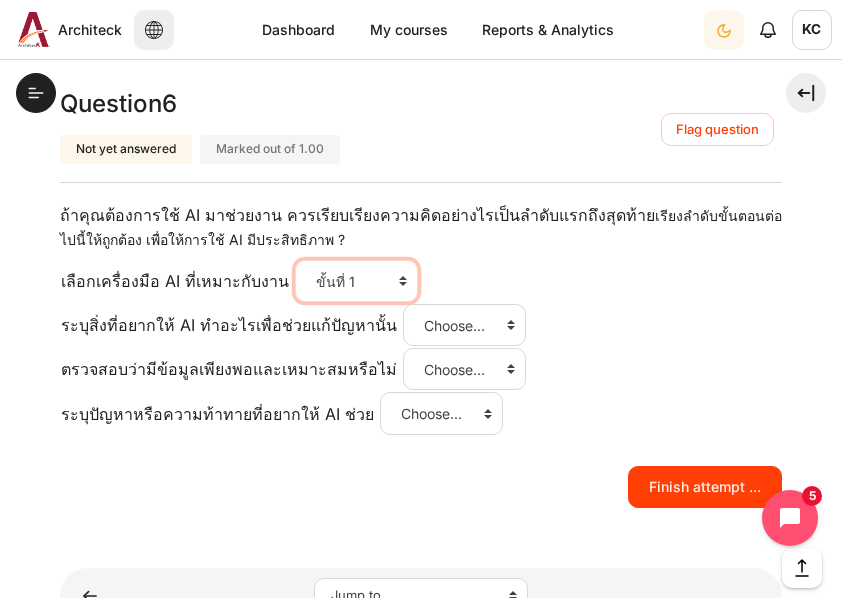 click on "Choose... ขั้นที่ 4 ขั้นที่ 2 ขั้นที่ 1 ขั้นที่ 3" at bounding box center (356, 281) 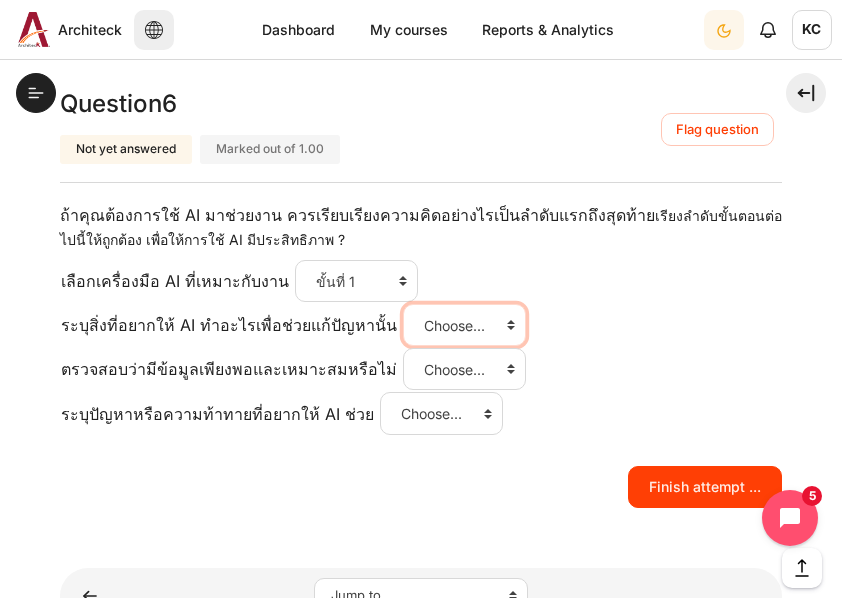 click on "Choose... ขั้นที่ 4 ขั้นที่ 2 ขั้นที่ 1 ขั้นที่ 3" at bounding box center (464, 325) 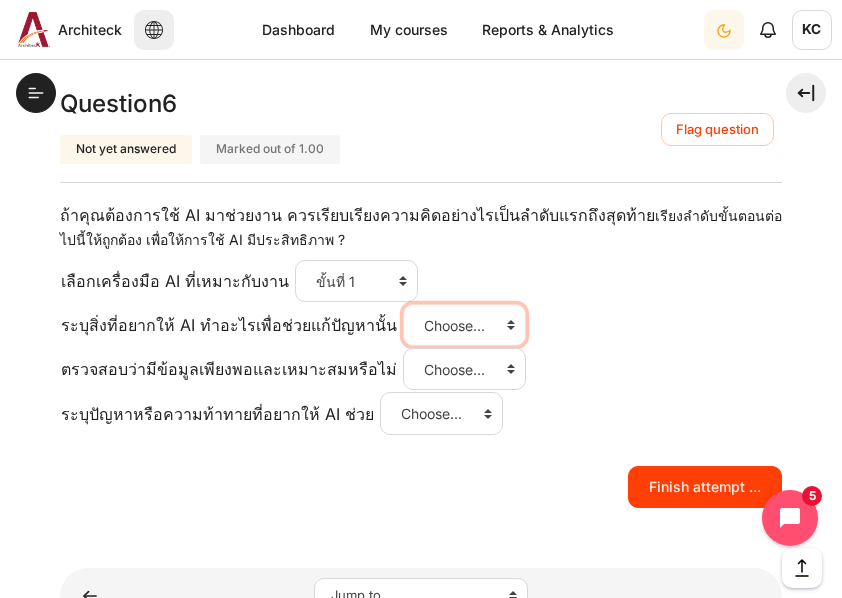 select on "2" 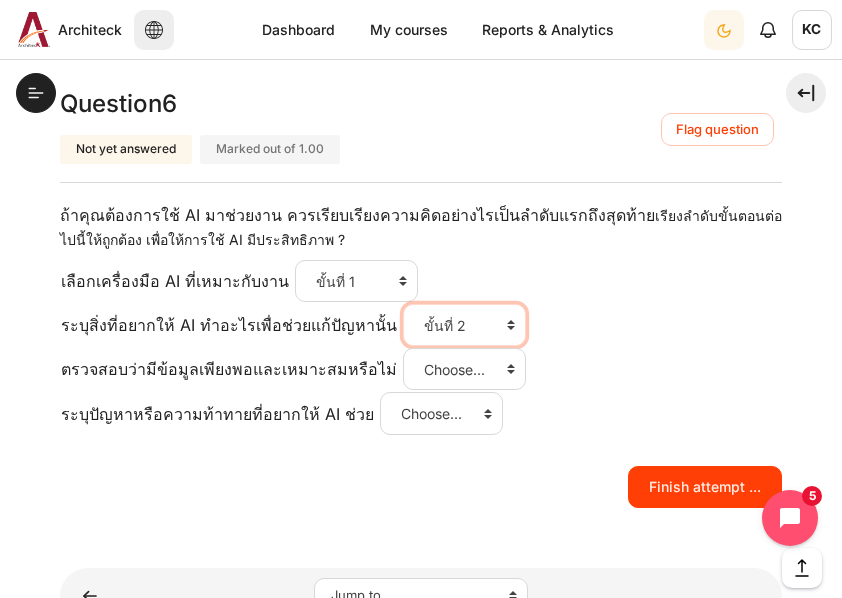 click on "Choose... ขั้นที่ 4 ขั้นที่ 2 ขั้นที่ 1 ขั้นที่ 3" at bounding box center [464, 325] 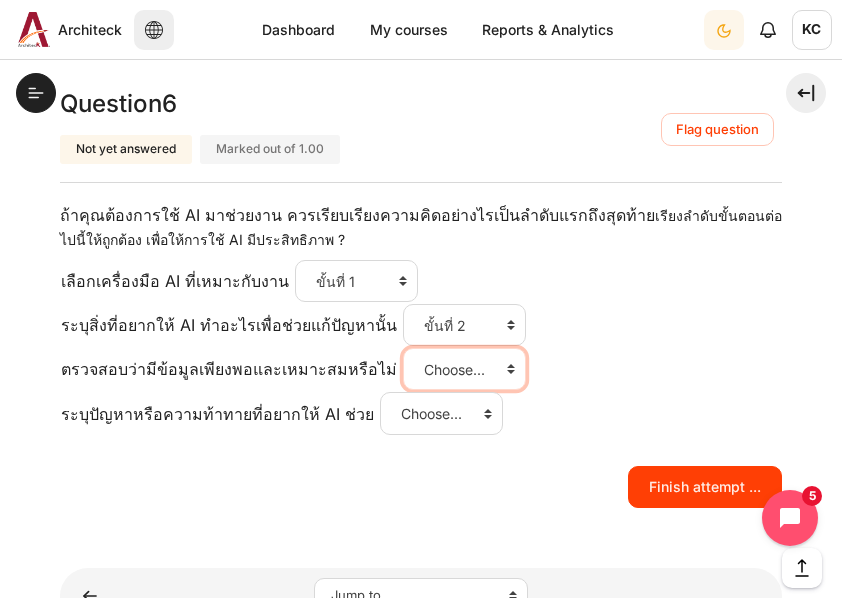 click on "Choose... ขั้นที่ 4 ขั้นที่ 2 ขั้นที่ 1 ขั้นที่ 3" at bounding box center (464, 369) 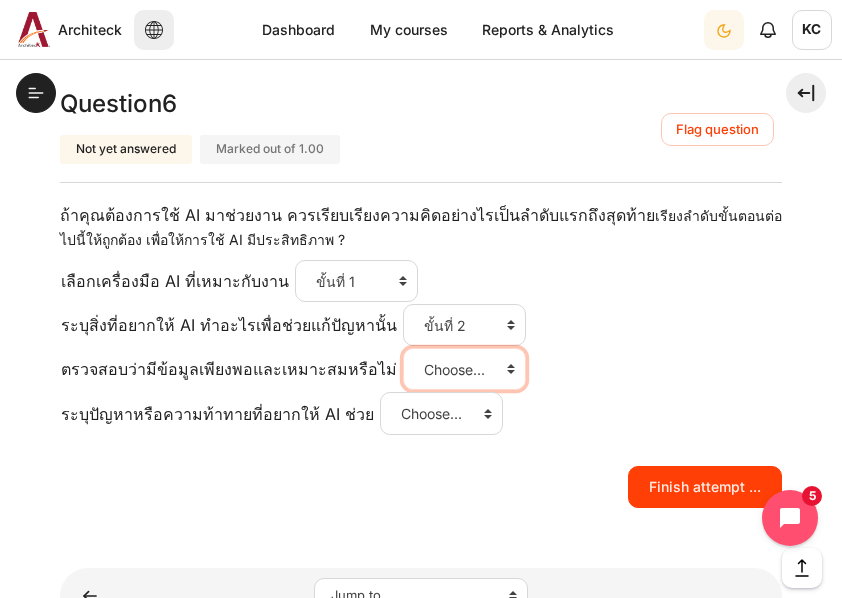 select on "4" 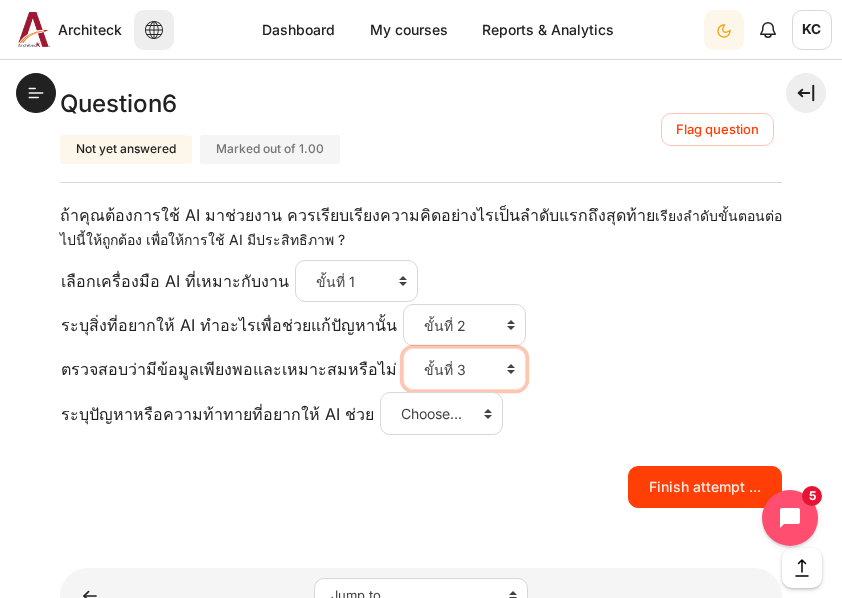 click on "Choose... ขั้นที่ 4 ขั้นที่ 2 ขั้นที่ 1 ขั้นที่ 3" at bounding box center (464, 369) 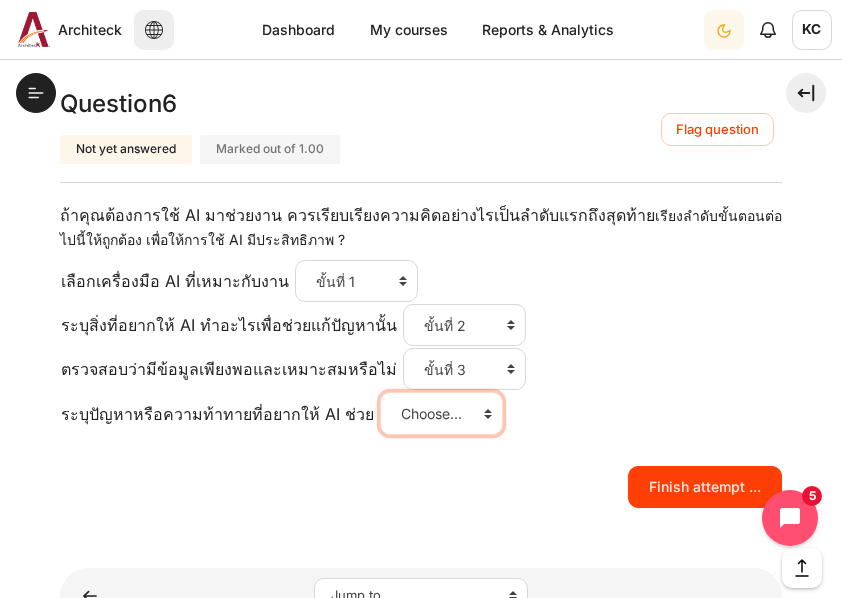 click on "Choose... ขั้นที่ 4 ขั้นที่ 2 ขั้นที่ 1 ขั้นที่ 3" at bounding box center [441, 413] 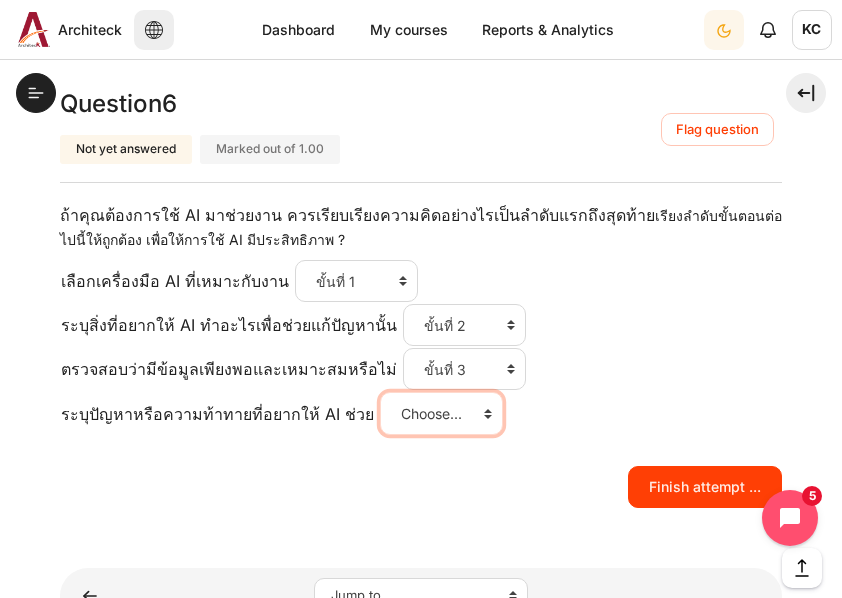 select on "1" 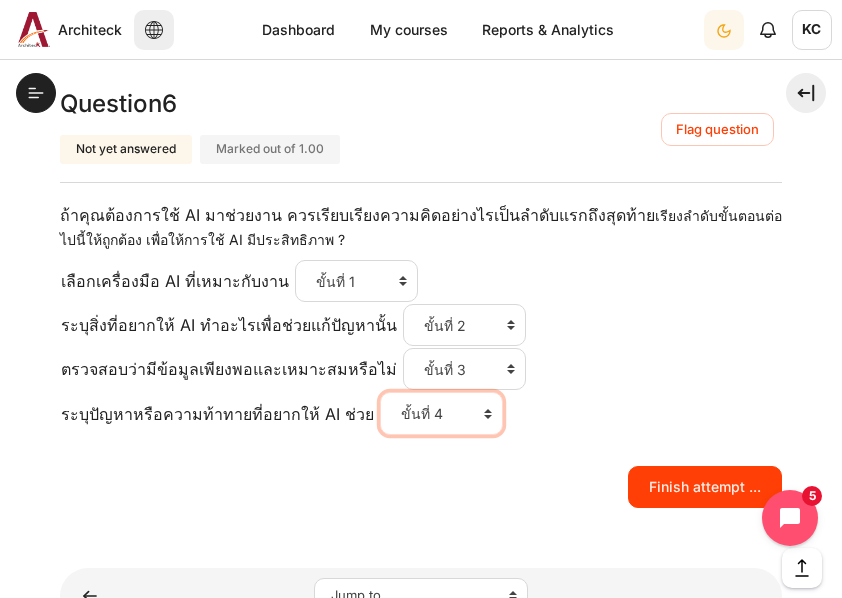 click on "Choose... ขั้นที่ 4 ขั้นที่ 2 ขั้นที่ 1 ขั้นที่ 3" at bounding box center [441, 413] 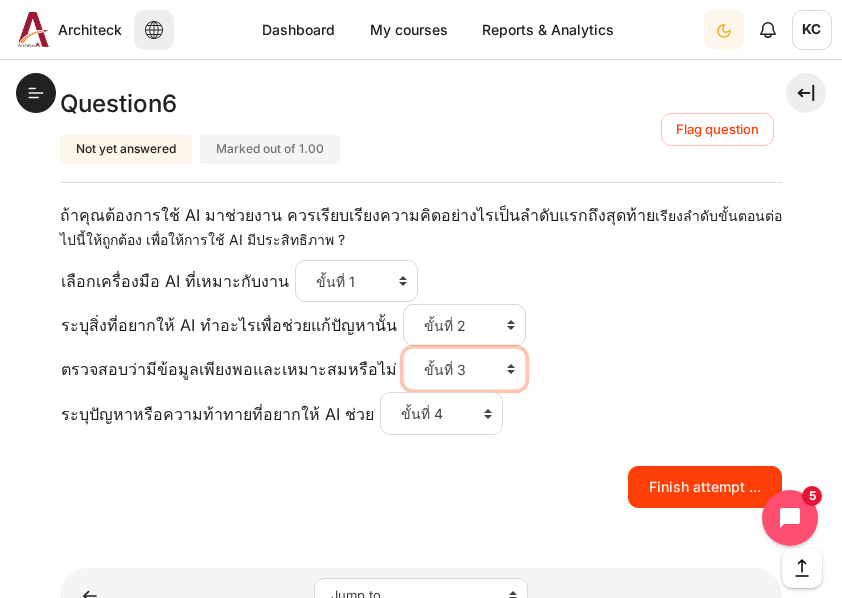 click on "Choose... ขั้นที่ 4 ขั้นที่ 2 ขั้นที่ 1 ขั้นที่ 3" at bounding box center (464, 369) 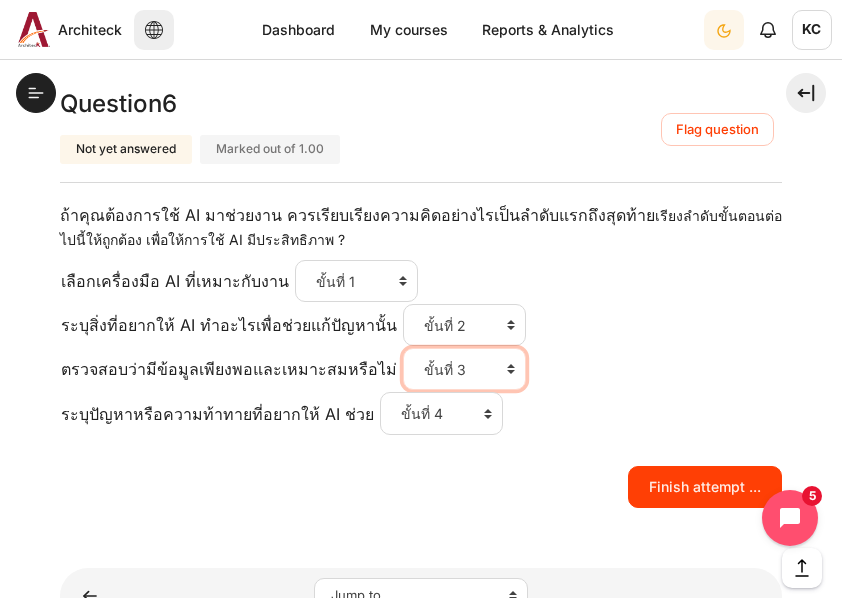 select on "2" 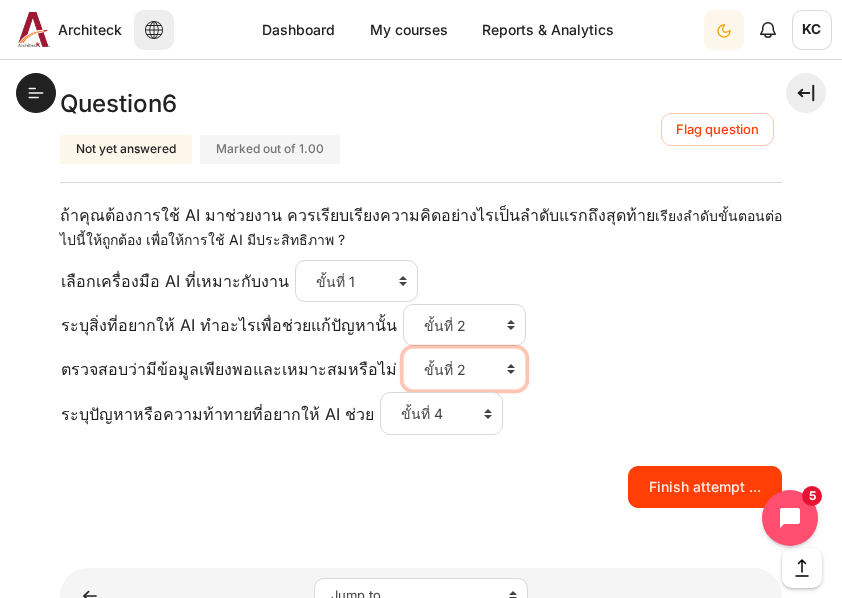 click on "Choose... ขั้นที่ 4 ขั้นที่ 2 ขั้นที่ 1 ขั้นที่ 3" at bounding box center (464, 369) 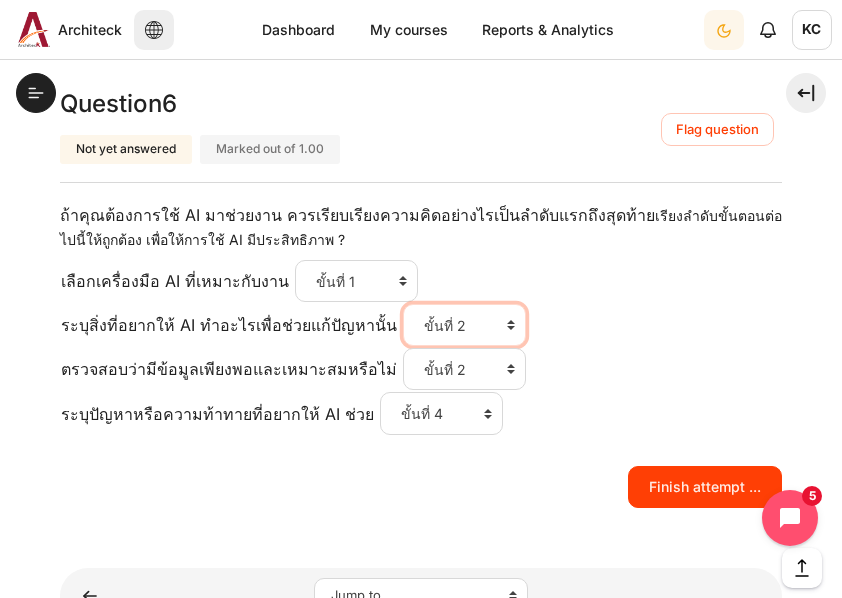 click on "Choose... ขั้นที่ 4 ขั้นที่ 2 ขั้นที่ 1 ขั้นที่ 3" at bounding box center [464, 325] 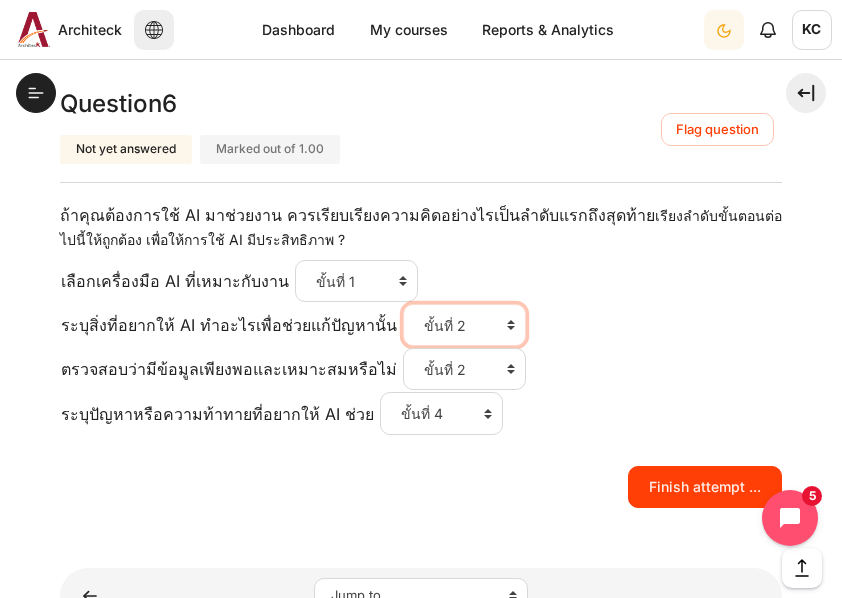 select on "4" 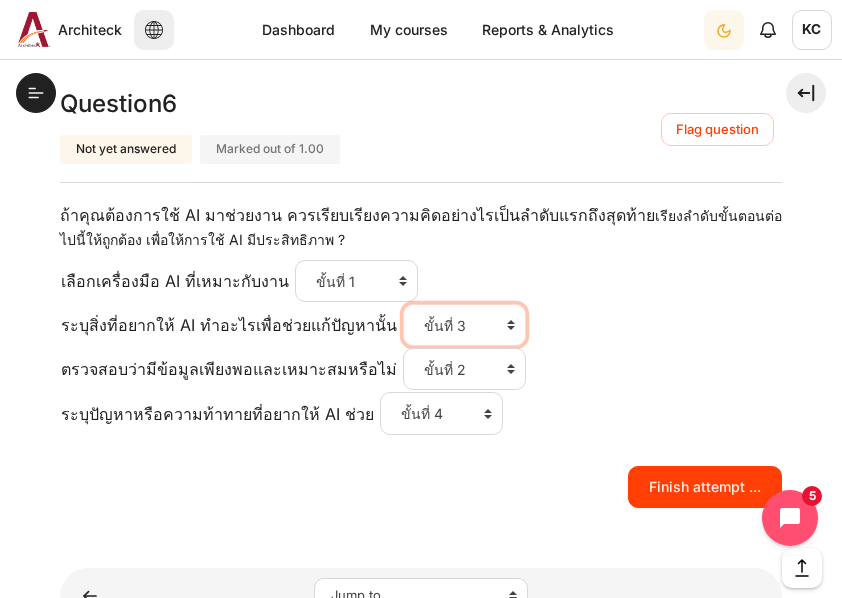 click on "Choose... ขั้นที่ 4 ขั้นที่ 2 ขั้นที่ 1 ขั้นที่ 3" at bounding box center (464, 325) 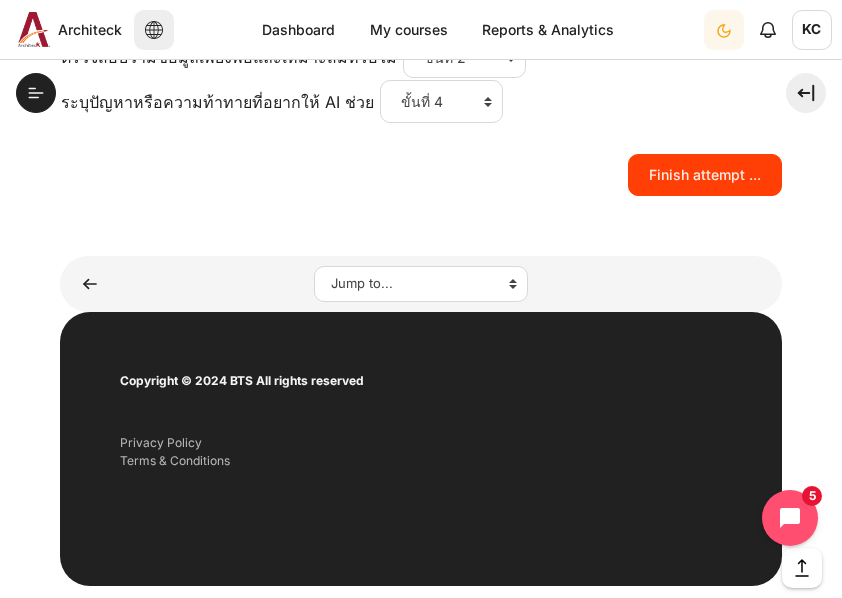 scroll, scrollTop: 3196, scrollLeft: 0, axis: vertical 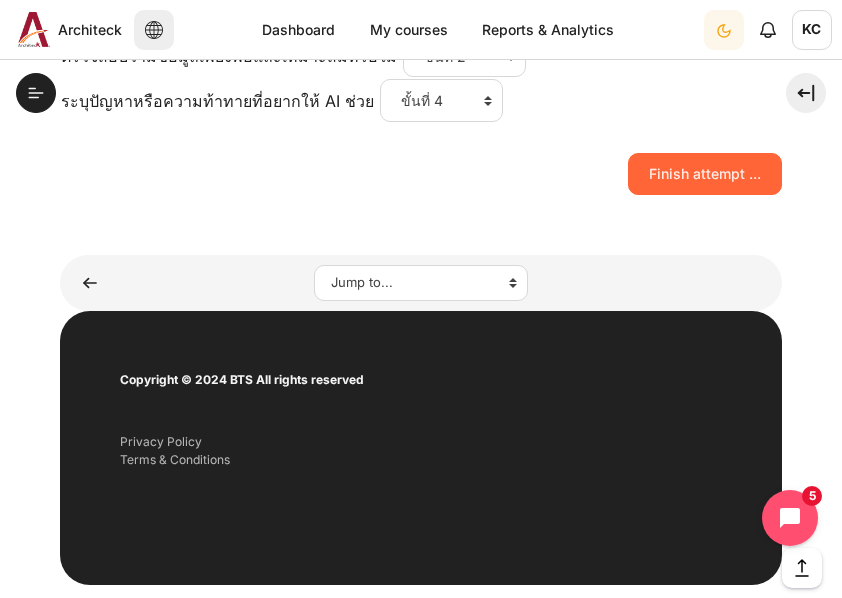click on "Finish attempt ..." at bounding box center (705, 174) 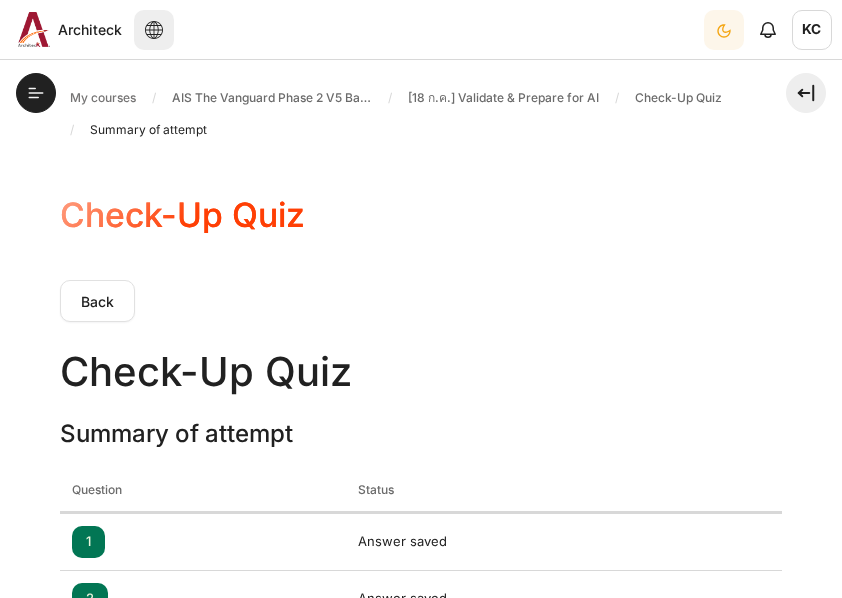 scroll, scrollTop: 0, scrollLeft: 0, axis: both 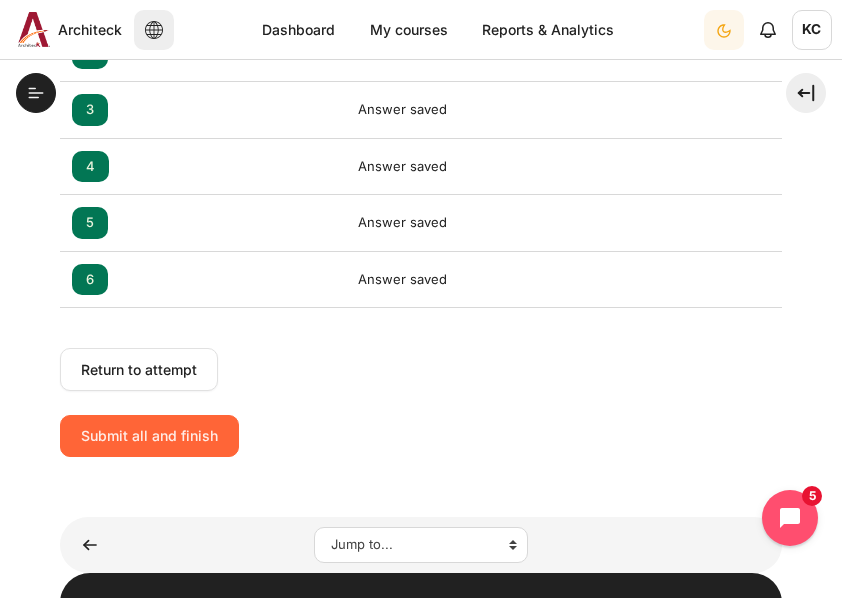 click on "Submit all and finish" at bounding box center [149, 436] 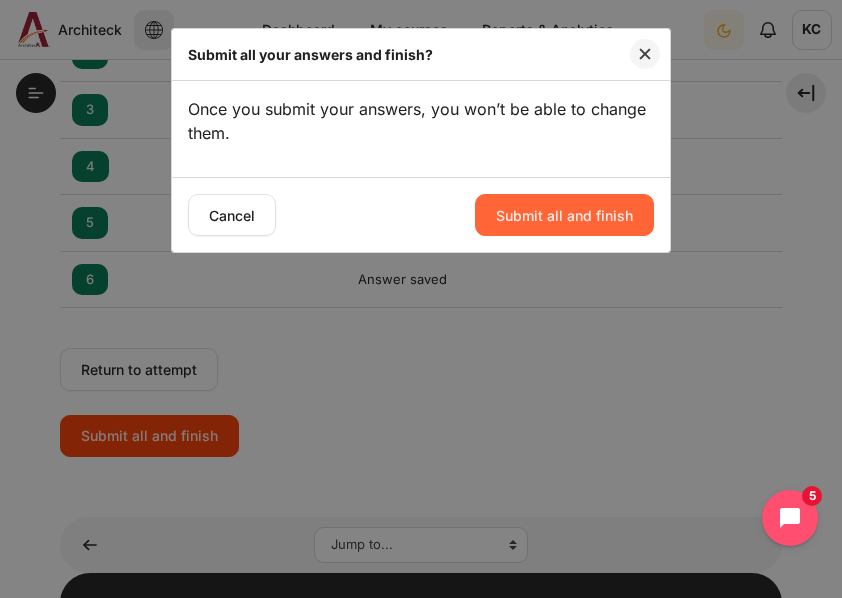 click on "Submit all and finish" at bounding box center (564, 215) 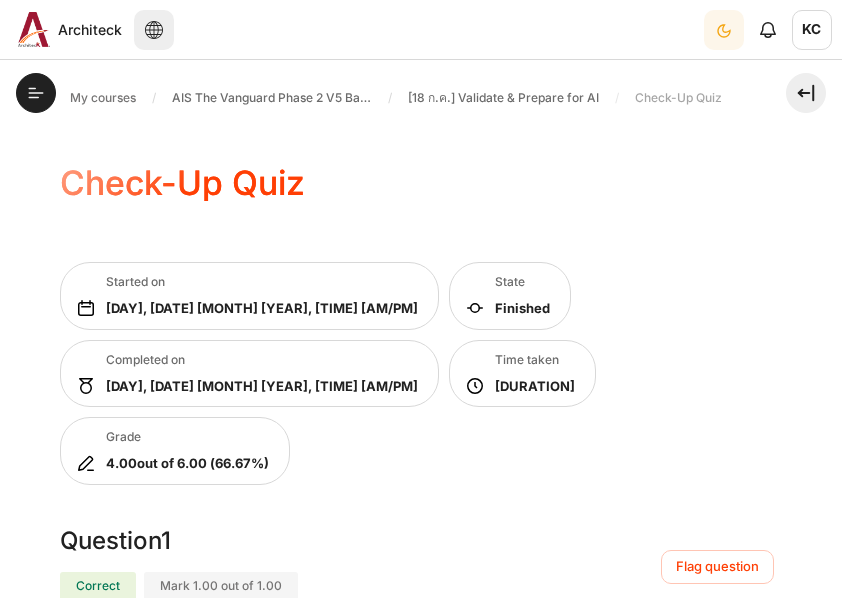 scroll, scrollTop: 0, scrollLeft: 0, axis: both 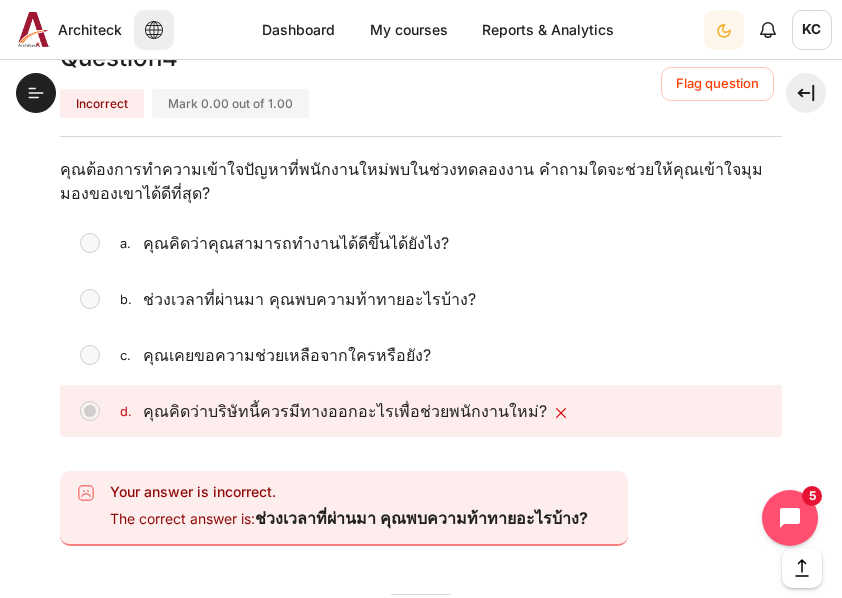 click on "b.  ช่วงเวลาที่ผ่านมา คุณพบความท้าทายอะไรบ้าง?" at bounding box center [421, 299] 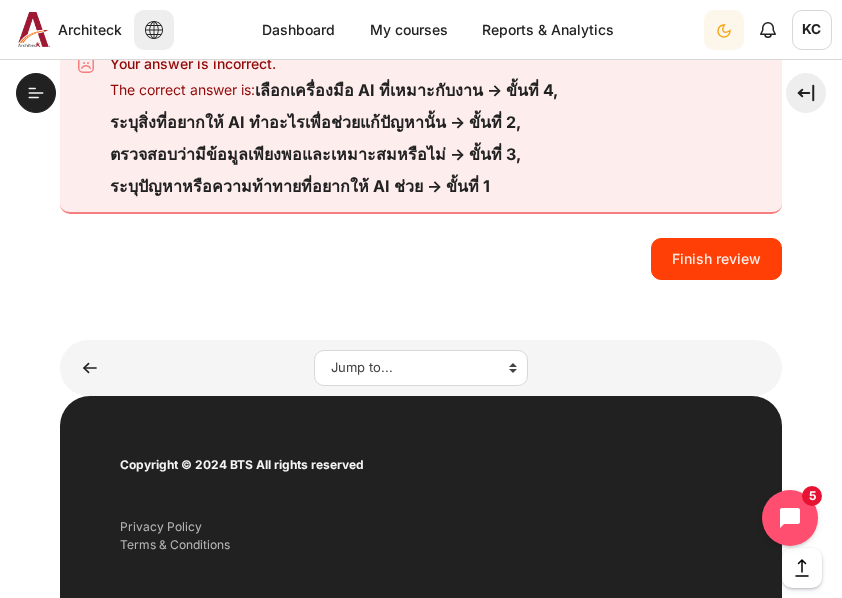 scroll, scrollTop: 3934, scrollLeft: 0, axis: vertical 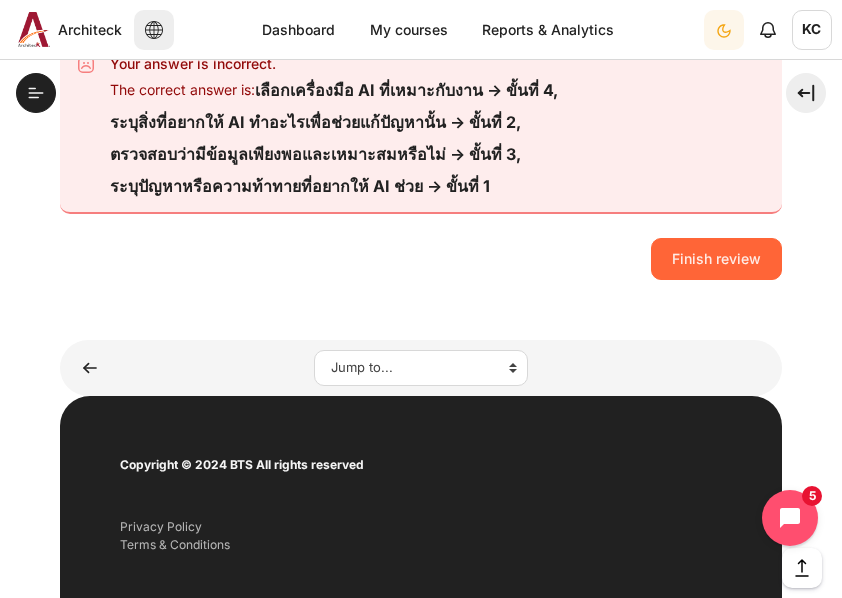 click on "Finish review" at bounding box center [716, 259] 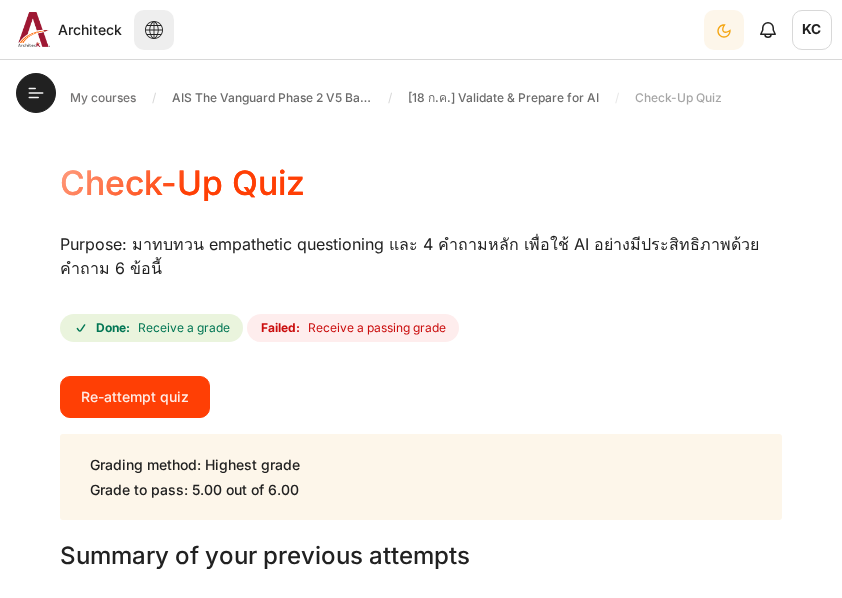 scroll, scrollTop: 0, scrollLeft: 0, axis: both 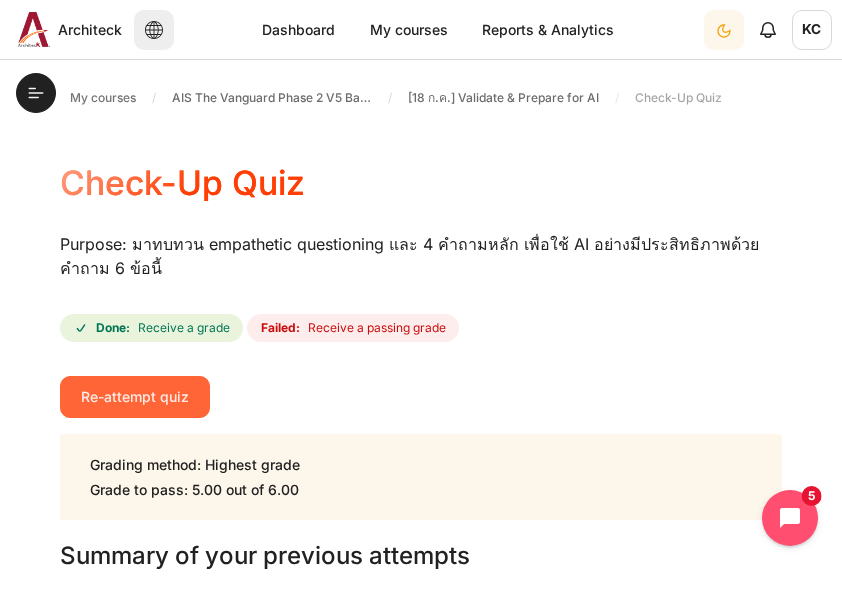 click on "Re-attempt quiz" at bounding box center (135, 397) 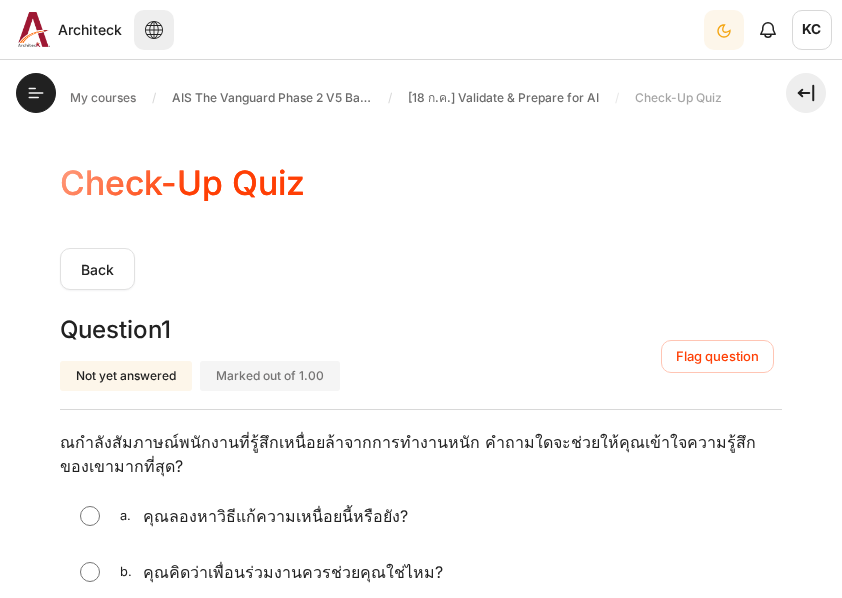 scroll, scrollTop: 0, scrollLeft: 0, axis: both 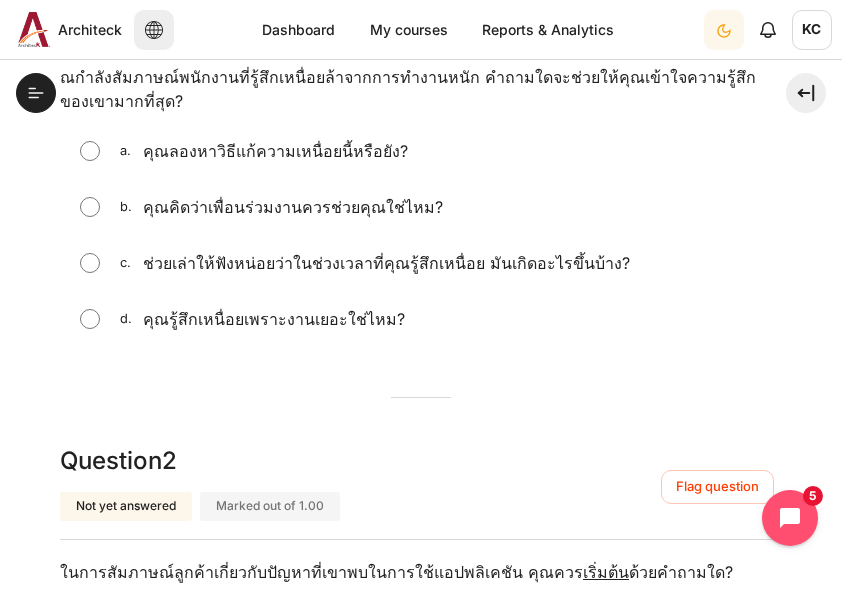 click at bounding box center [90, 263] 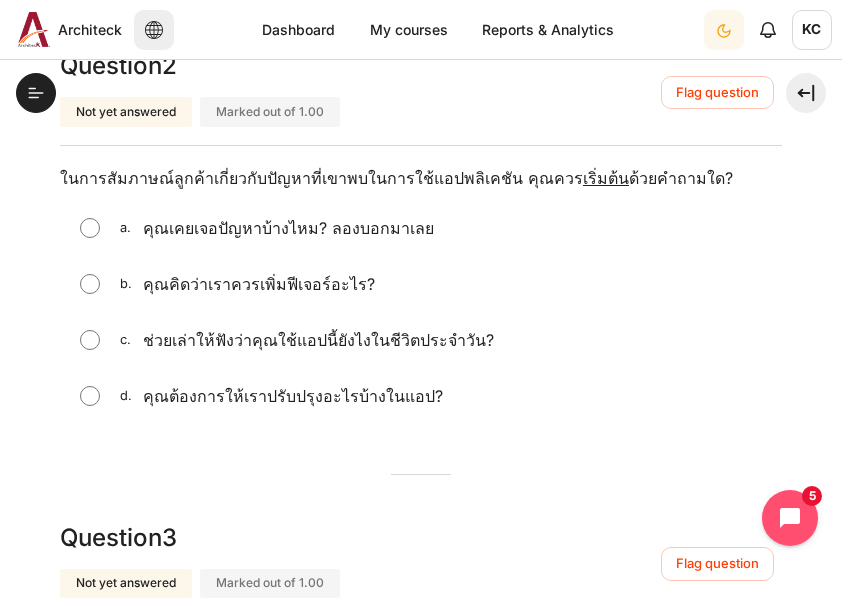 scroll, scrollTop: 807, scrollLeft: 0, axis: vertical 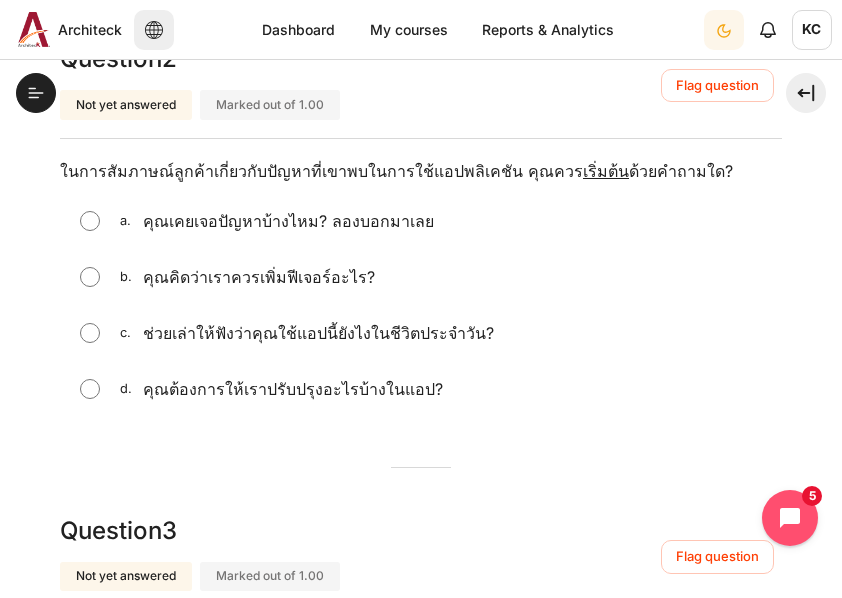 click at bounding box center [90, 333] 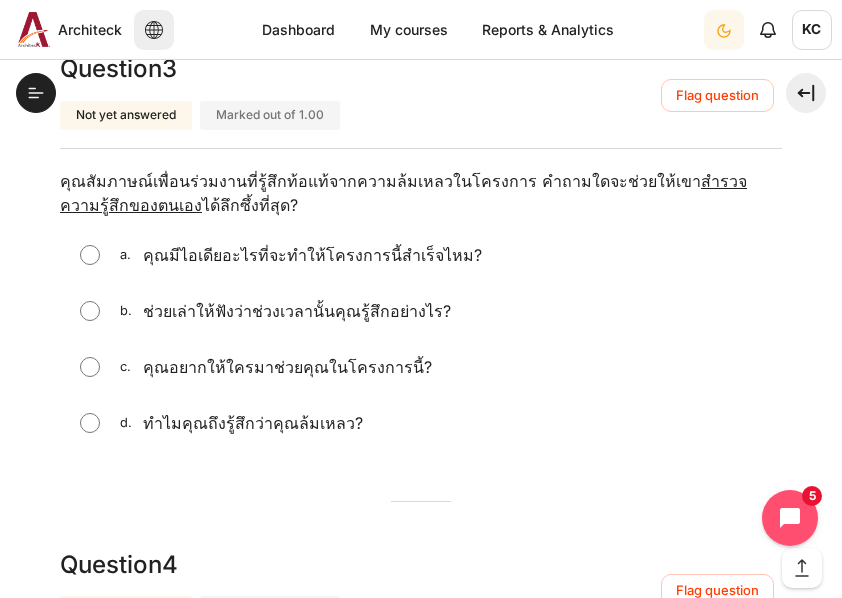 scroll, scrollTop: 1310, scrollLeft: 0, axis: vertical 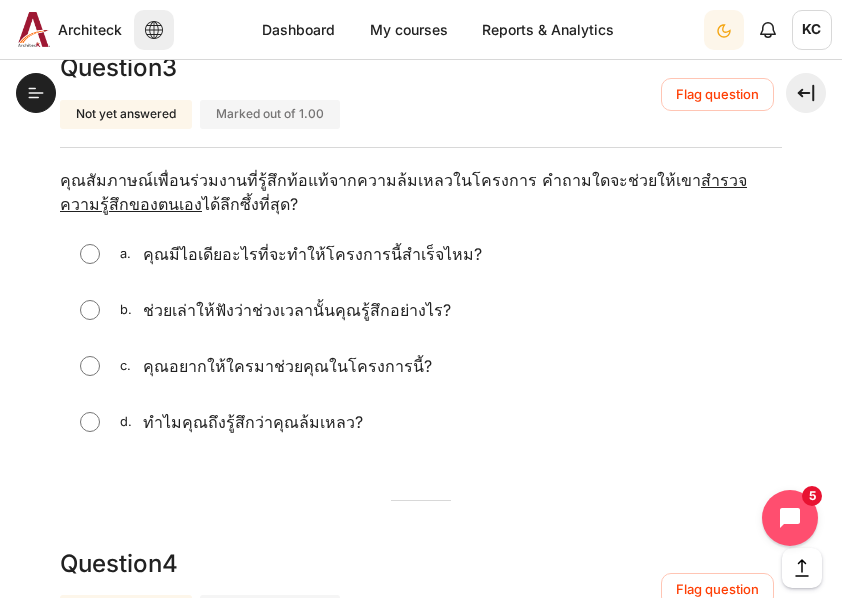 click at bounding box center (90, 310) 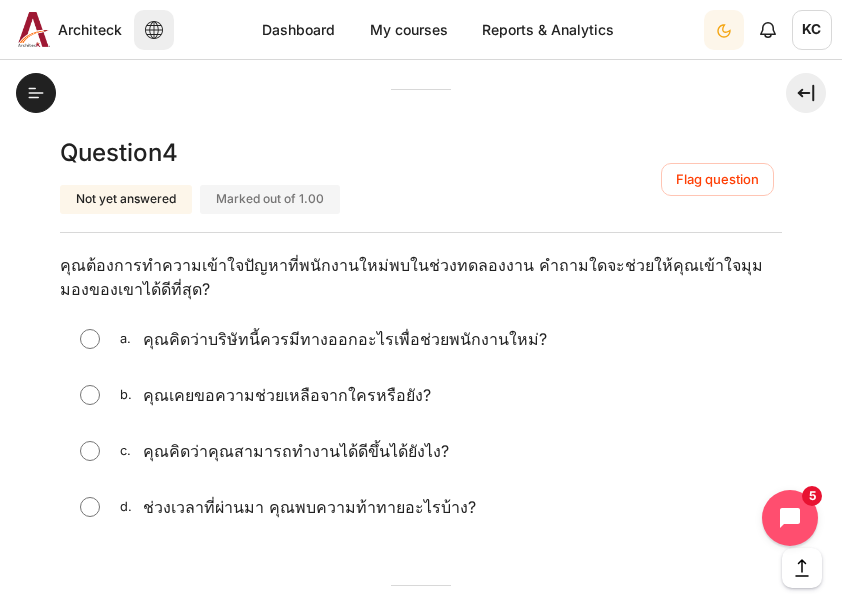 scroll, scrollTop: 1834, scrollLeft: 0, axis: vertical 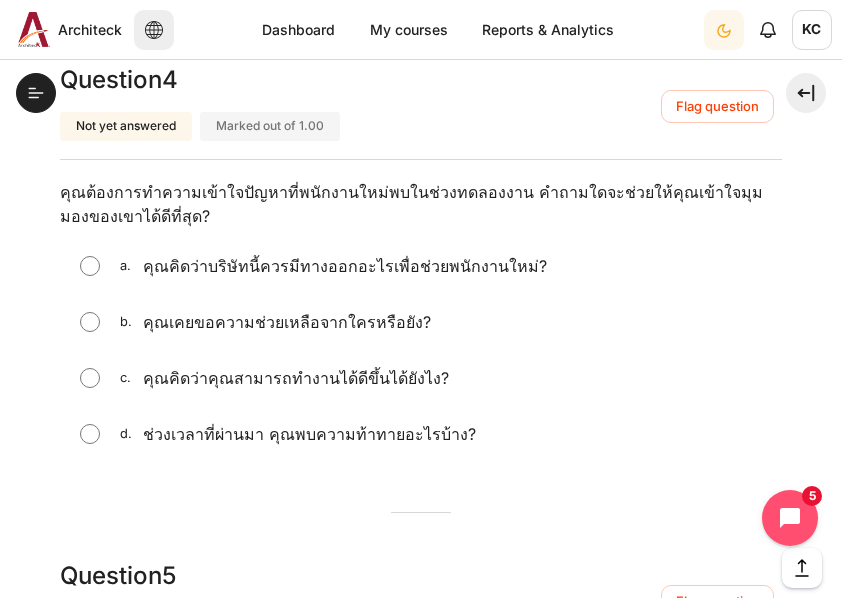 click on "d.  ช่วงเวลาที่ผ่านมา คุณพบความท้าทายอะไรบ้าง?" at bounding box center [421, 434] 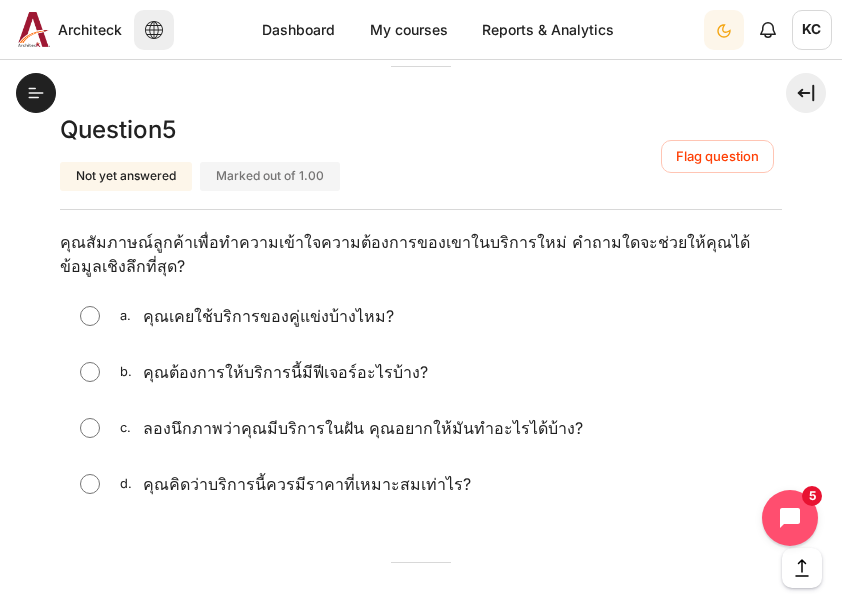 scroll, scrollTop: 2324, scrollLeft: 0, axis: vertical 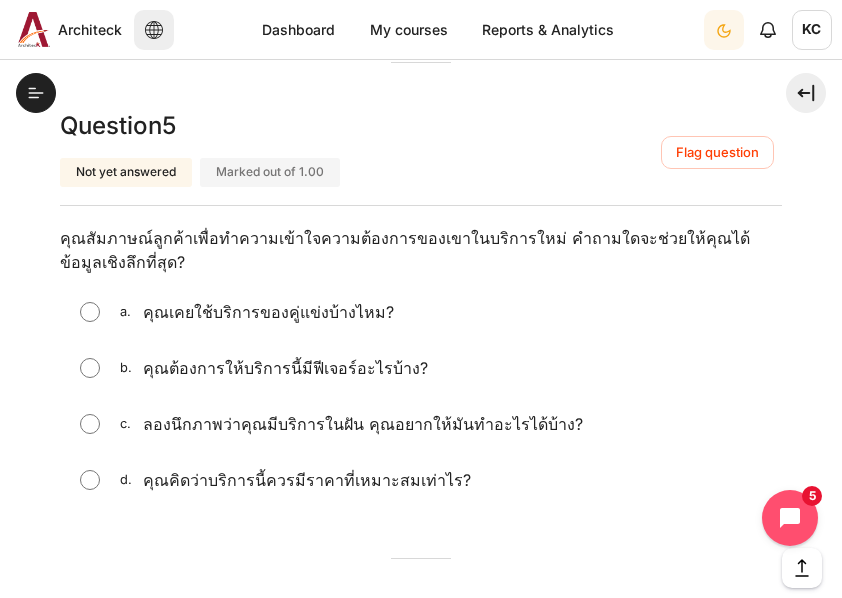 click at bounding box center [90, 424] 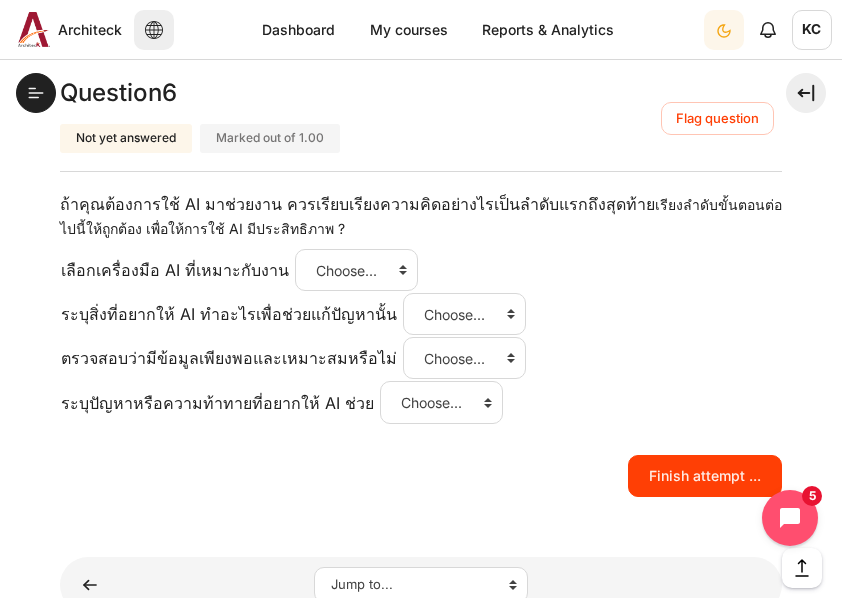 scroll, scrollTop: 2898, scrollLeft: 0, axis: vertical 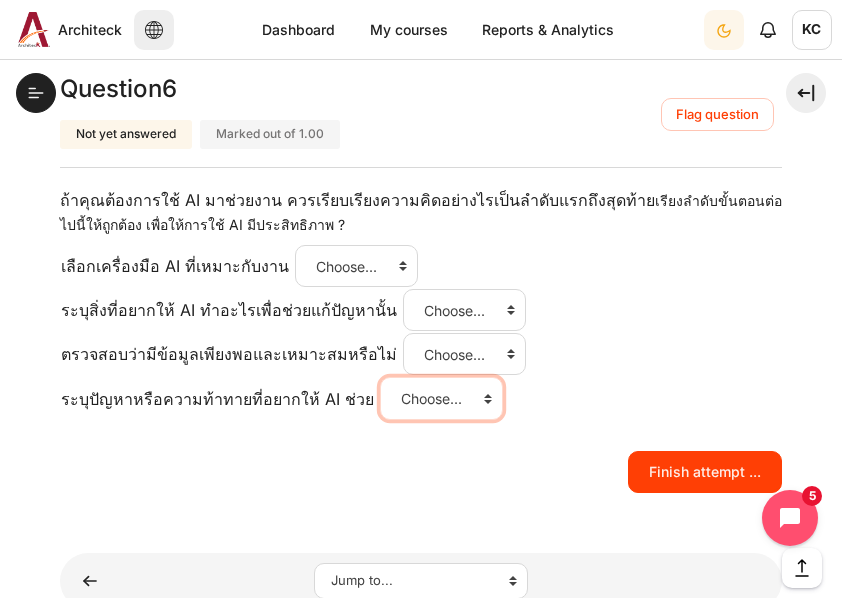 click on "Choose... ขั้นที่ 1 ขั้นที่ 2 ขั้นที่ 3 ขั้นที่ 4" at bounding box center [441, 398] 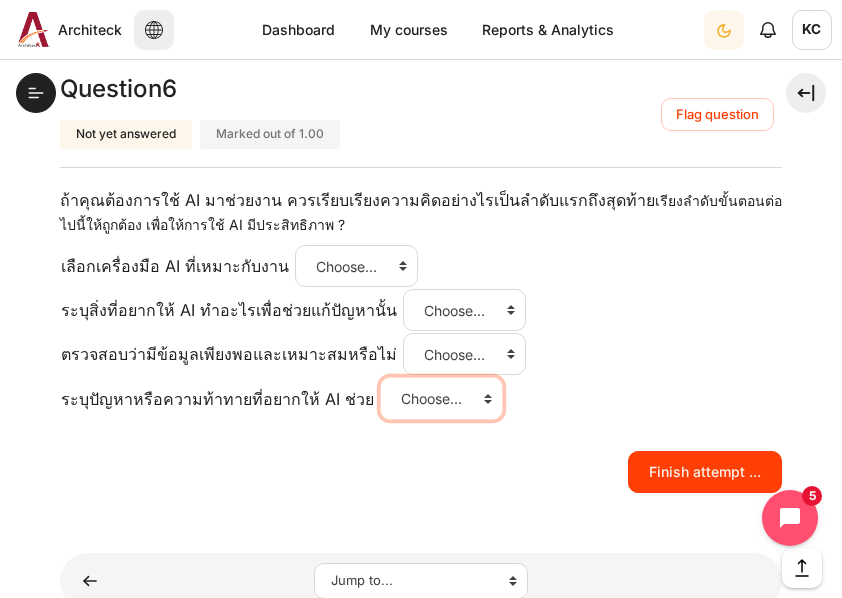 select on "1" 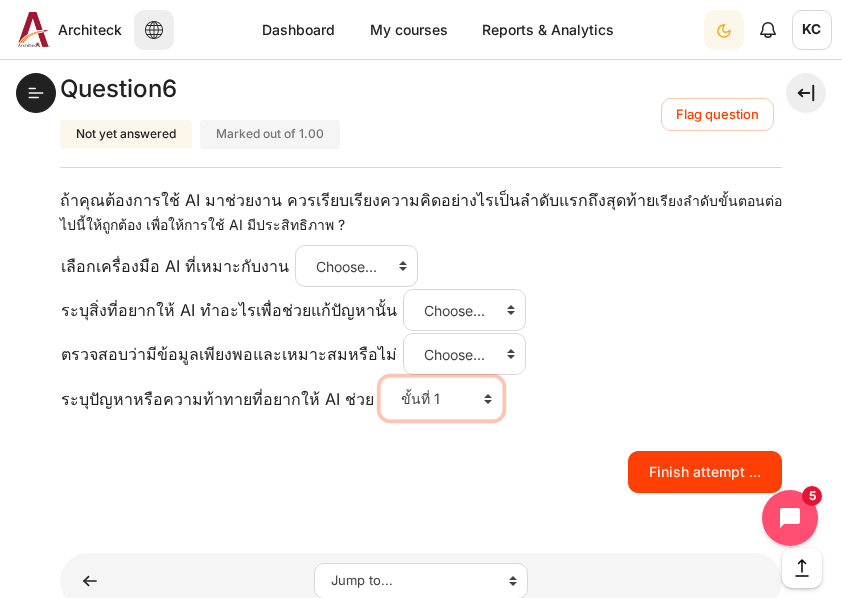 click on "Choose... ขั้นที่ 1 ขั้นที่ 2 ขั้นที่ 3 ขั้นที่ 4" at bounding box center (441, 398) 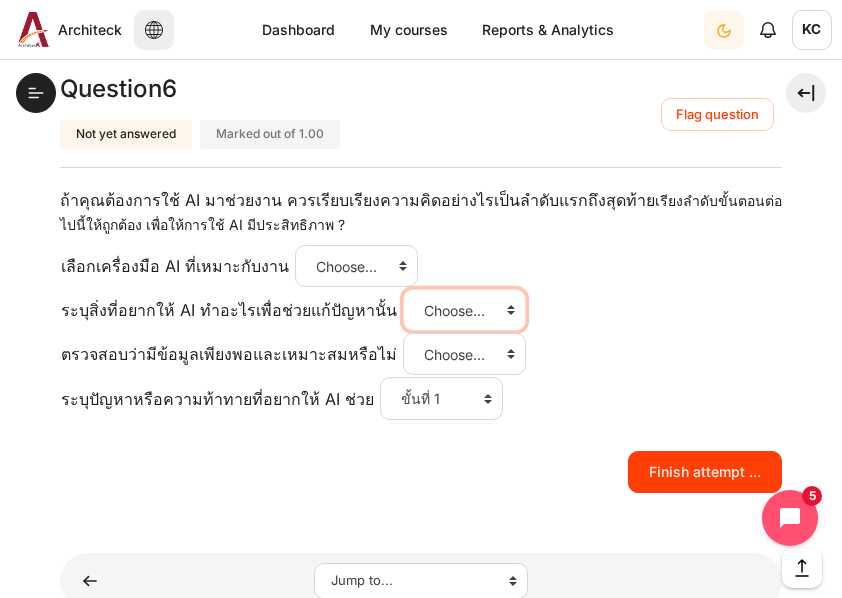 click on "Choose... ขั้นที่ 1 ขั้นที่ 2 ขั้นที่ 3 ขั้นที่ 4" at bounding box center [464, 310] 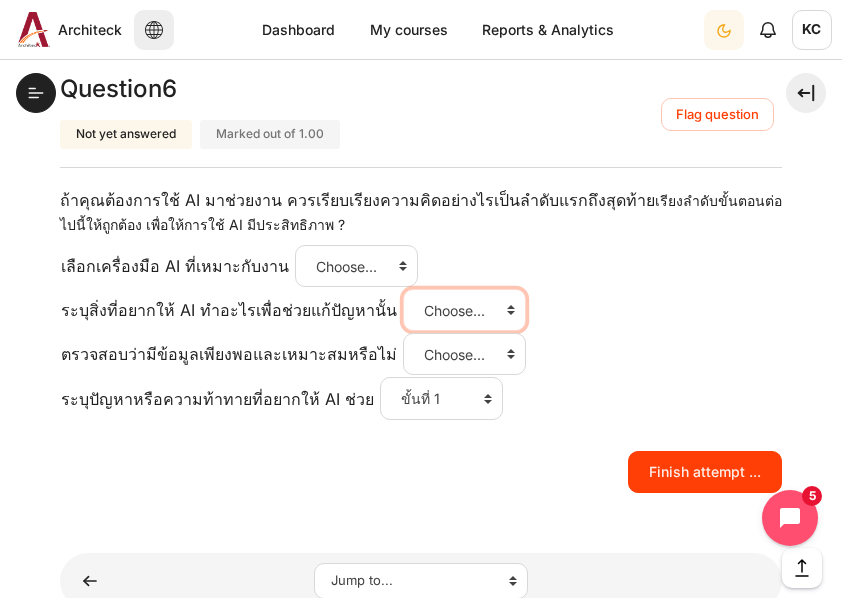 select on "2" 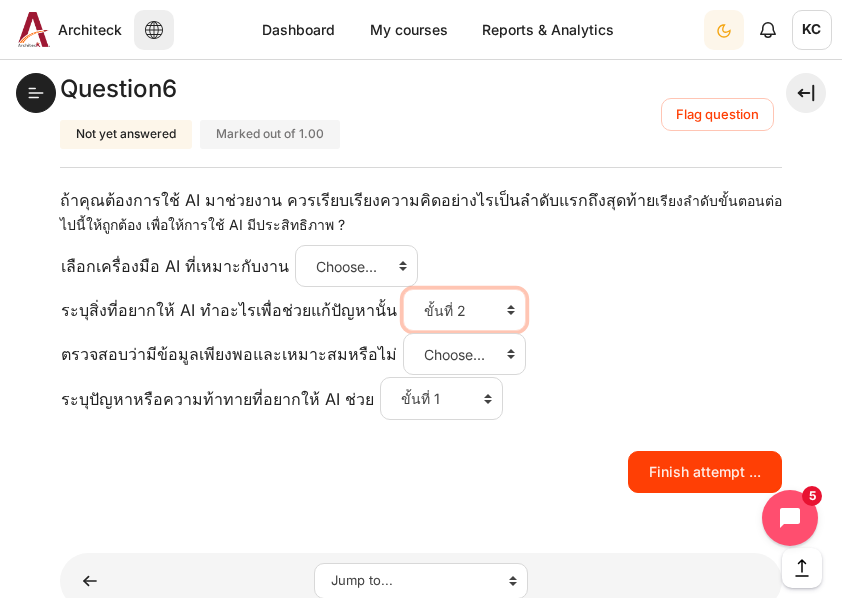 click on "Choose... ขั้นที่ 1 ขั้นที่ 2 ขั้นที่ 3 ขั้นที่ 4" at bounding box center [464, 310] 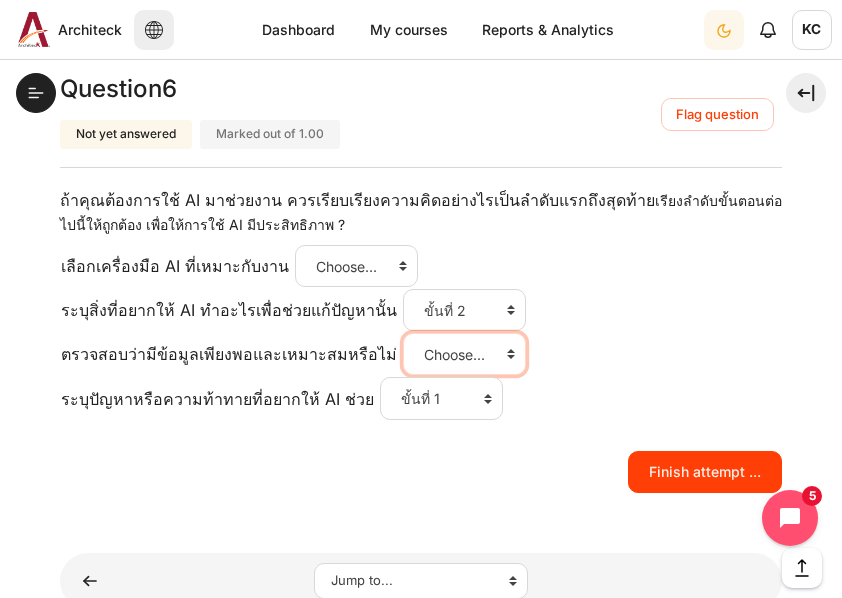 click on "Choose... ขั้นที่ 1 ขั้นที่ 2 ขั้นที่ 3 ขั้นที่ 4" at bounding box center (464, 354) 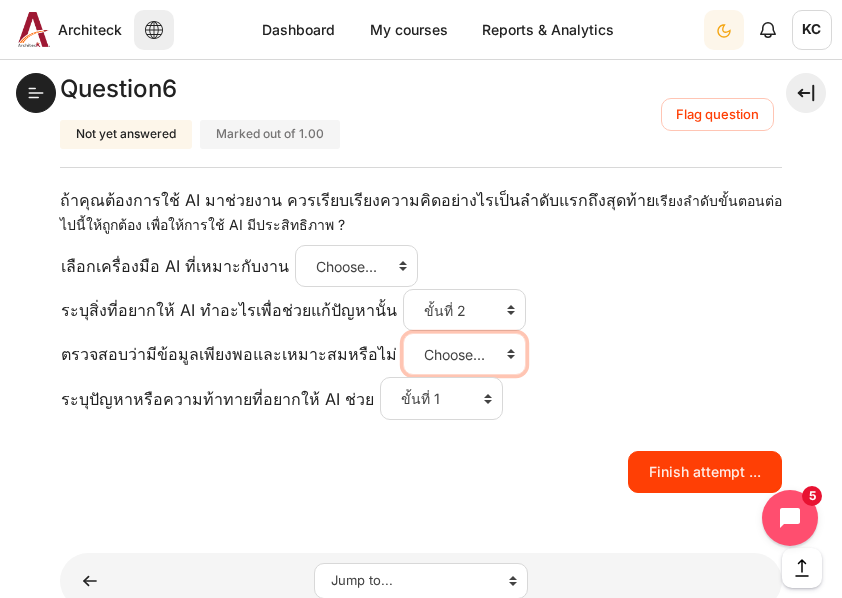 select on "3" 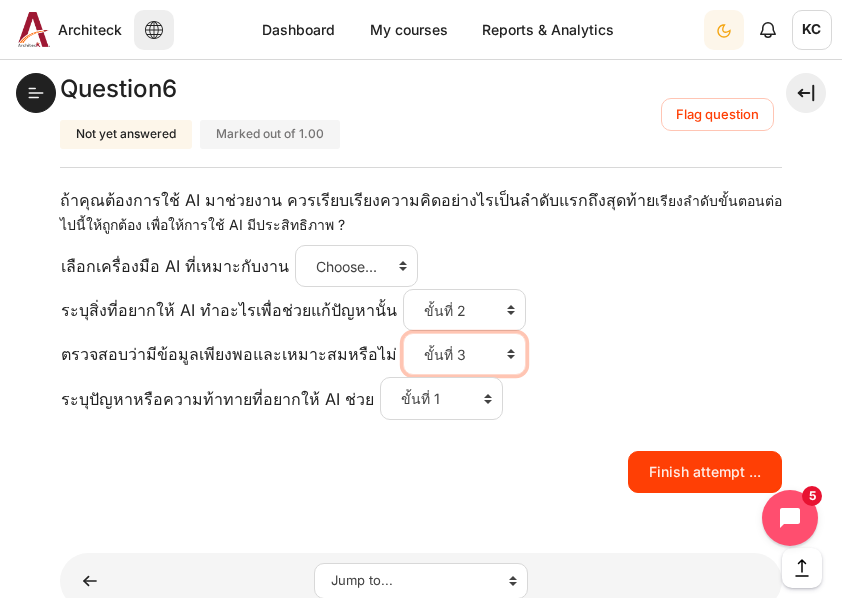 click on "Choose... ขั้นที่ 1 ขั้นที่ 2 ขั้นที่ 3 ขั้นที่ 4" at bounding box center (464, 354) 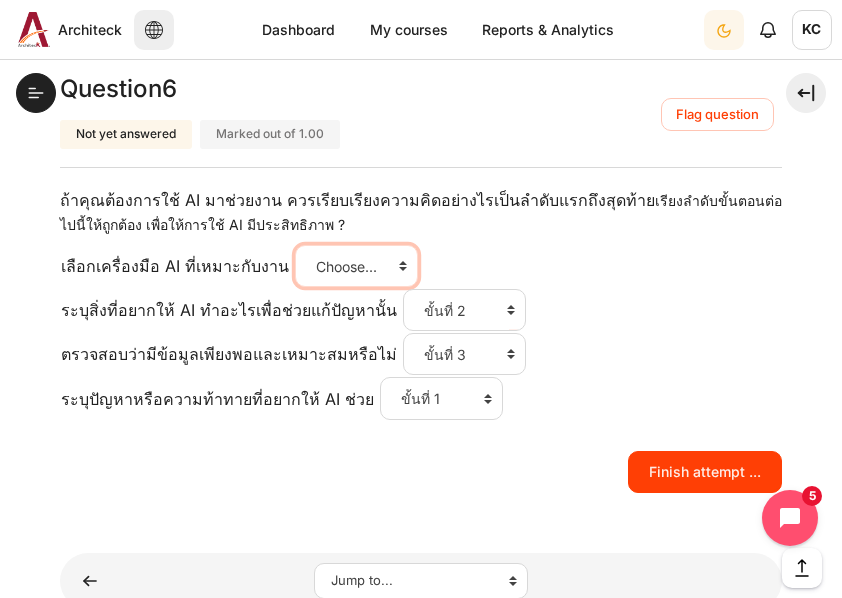 drag, startPoint x: 381, startPoint y: 265, endPoint x: 390, endPoint y: 369, distance: 104.388695 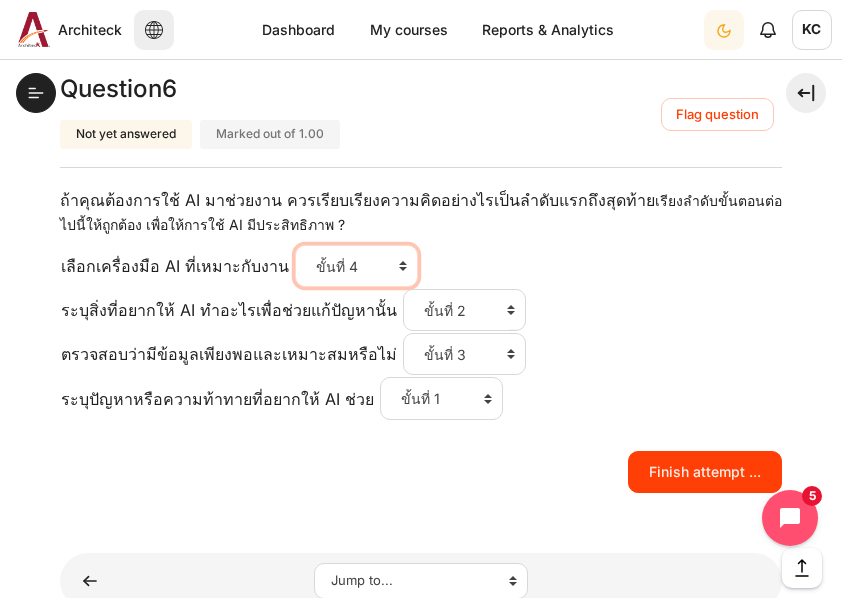 click on "Choose... ขั้นที่ 1 ขั้นที่ 2 ขั้นที่ 3 ขั้นที่ 4" at bounding box center (356, 266) 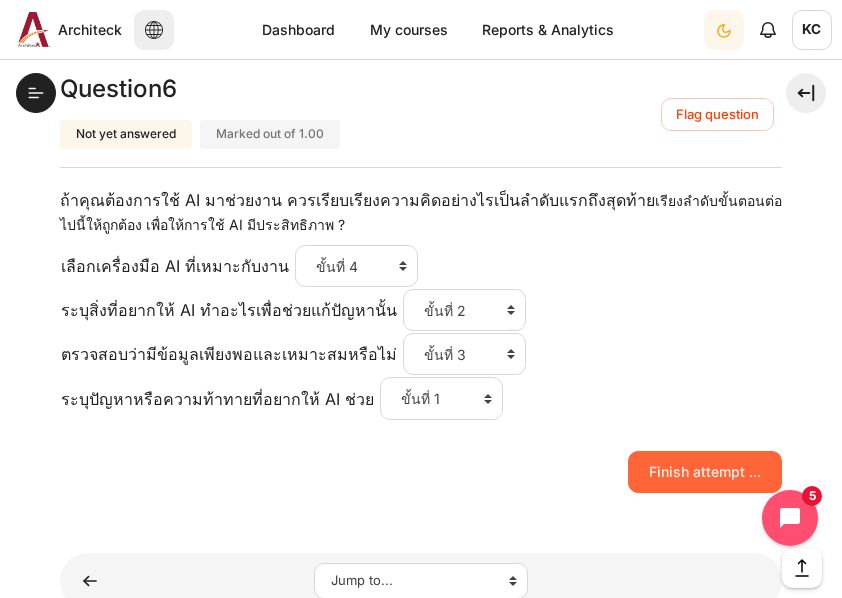 click on "Finish attempt ..." at bounding box center [705, 472] 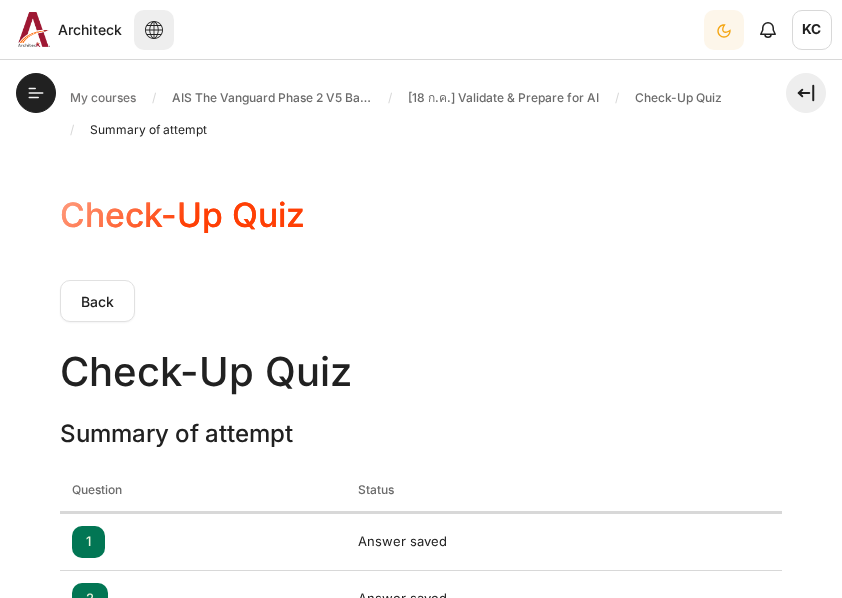 scroll, scrollTop: 0, scrollLeft: 0, axis: both 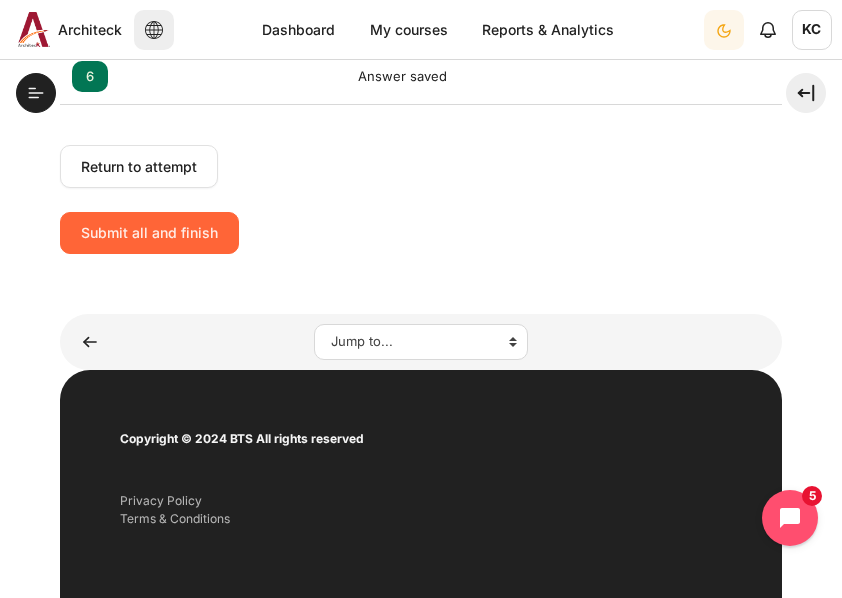 click on "Submit all and finish" at bounding box center (149, 233) 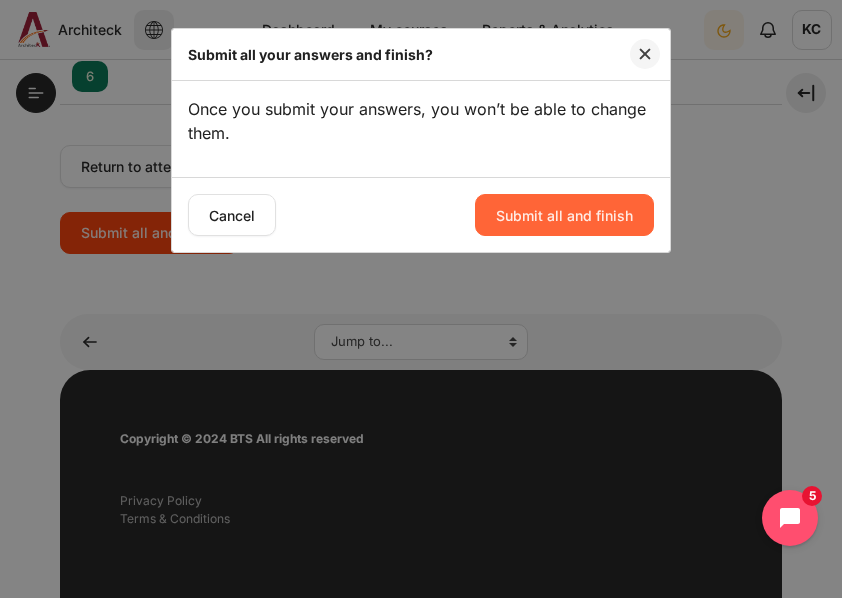 click on "Submit all and finish" at bounding box center [564, 215] 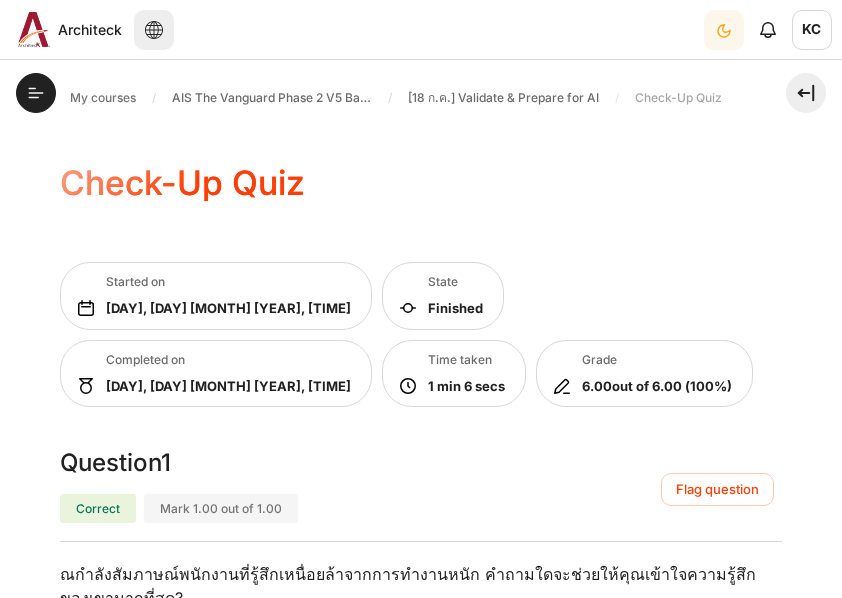 scroll, scrollTop: 0, scrollLeft: 0, axis: both 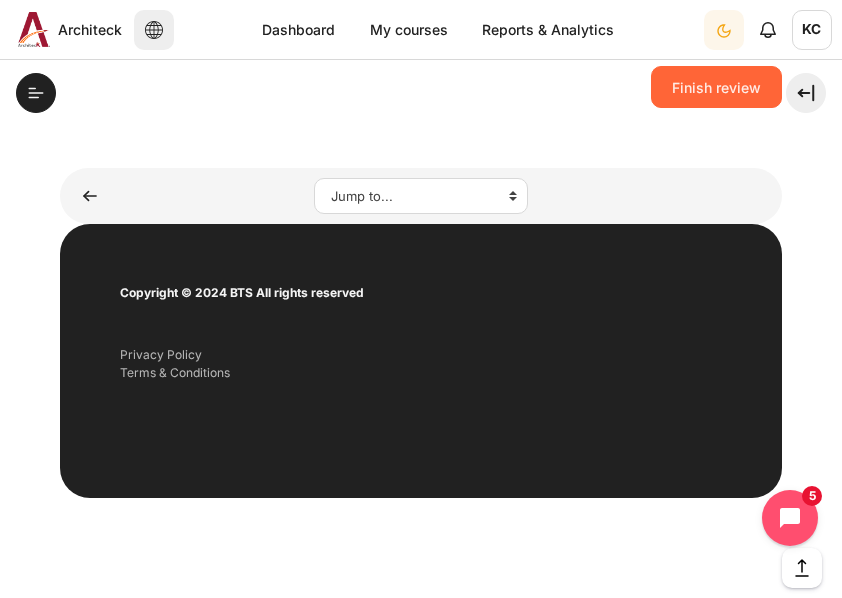 click on "Finish review" at bounding box center (716, 87) 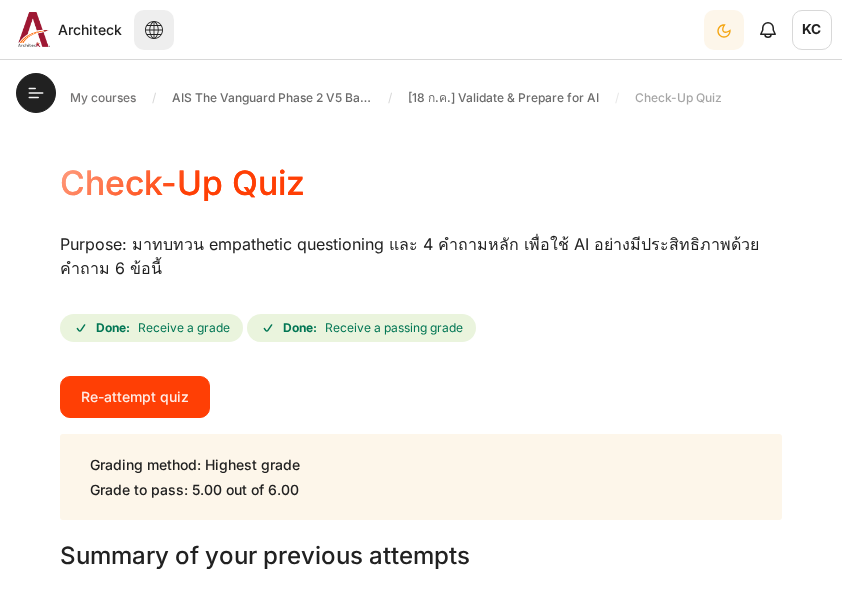 scroll, scrollTop: 0, scrollLeft: 0, axis: both 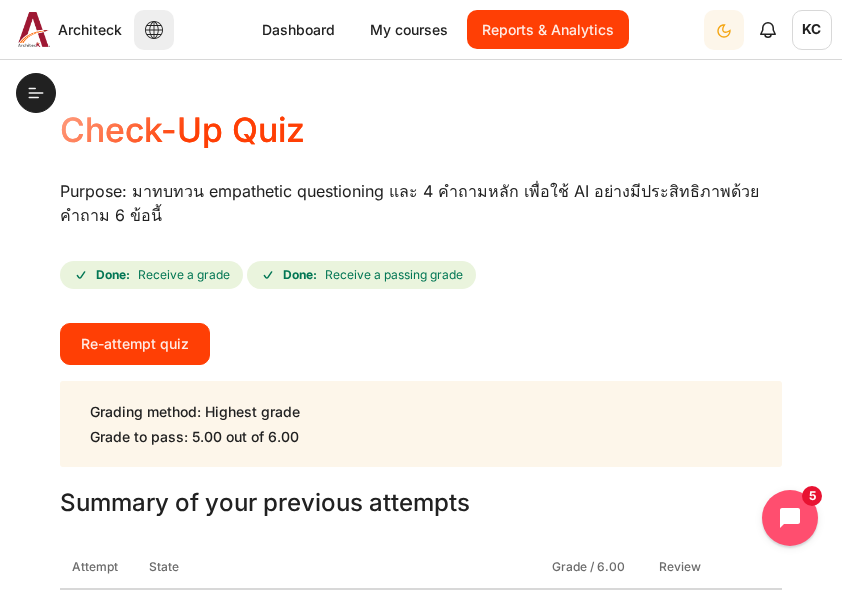 click on "Reports & Analytics" at bounding box center [548, 29] 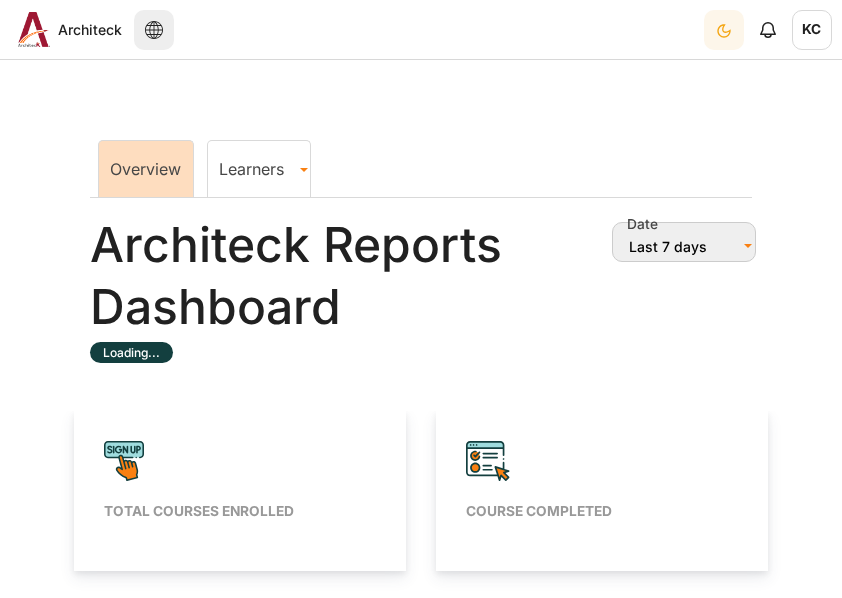 scroll, scrollTop: 0, scrollLeft: 0, axis: both 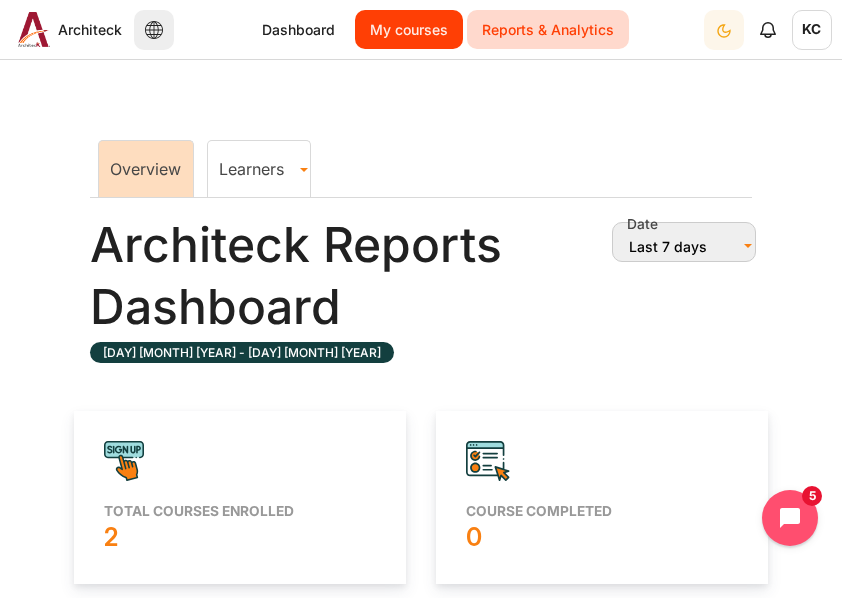 click on "My courses" at bounding box center [409, 29] 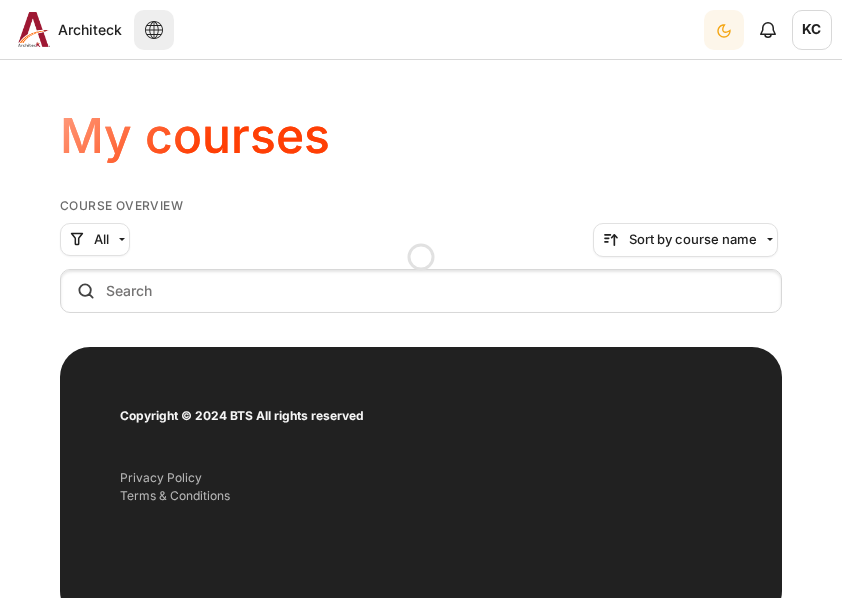 scroll, scrollTop: 0, scrollLeft: 0, axis: both 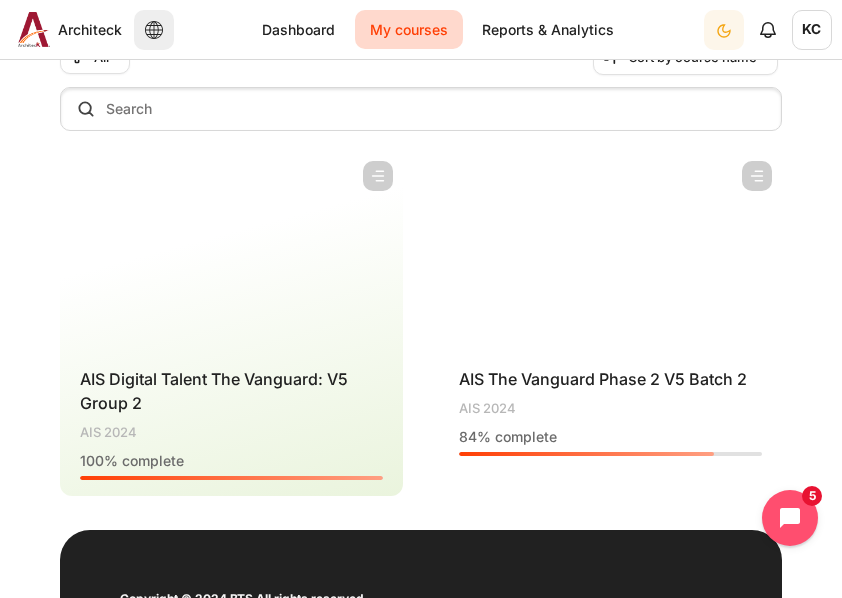 click on "Course progress:
84 % complete" at bounding box center (610, 449) 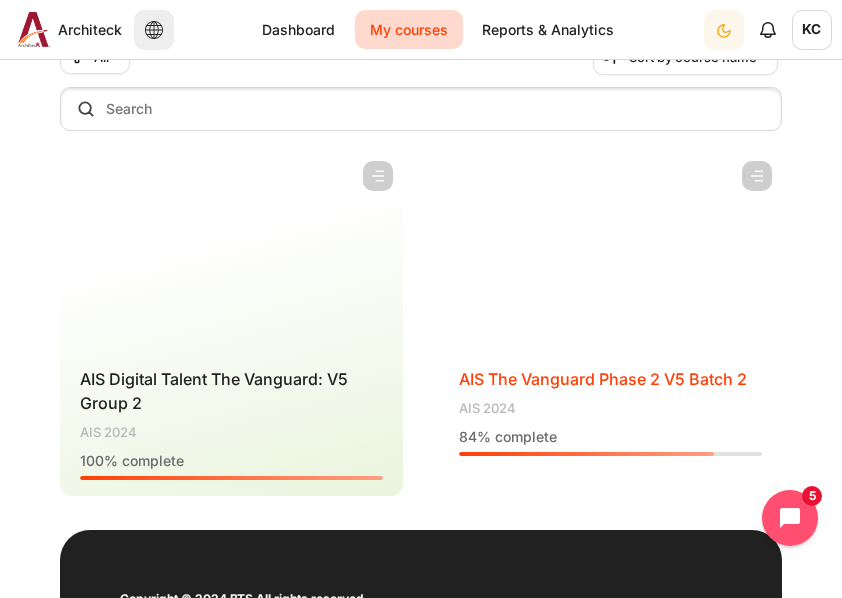 click on "AIS The Vanguard Phase 2 V5 Batch 2" at bounding box center [603, 379] 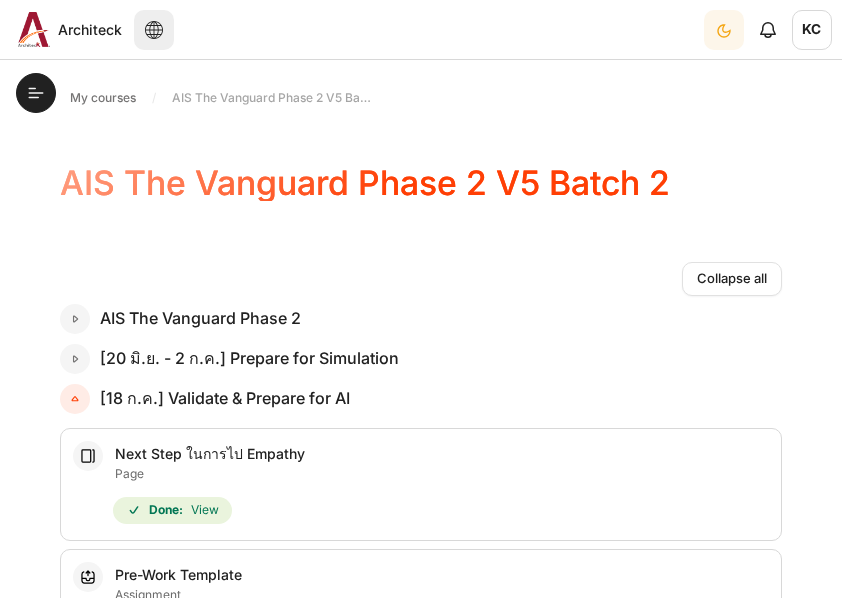 scroll, scrollTop: 0, scrollLeft: 0, axis: both 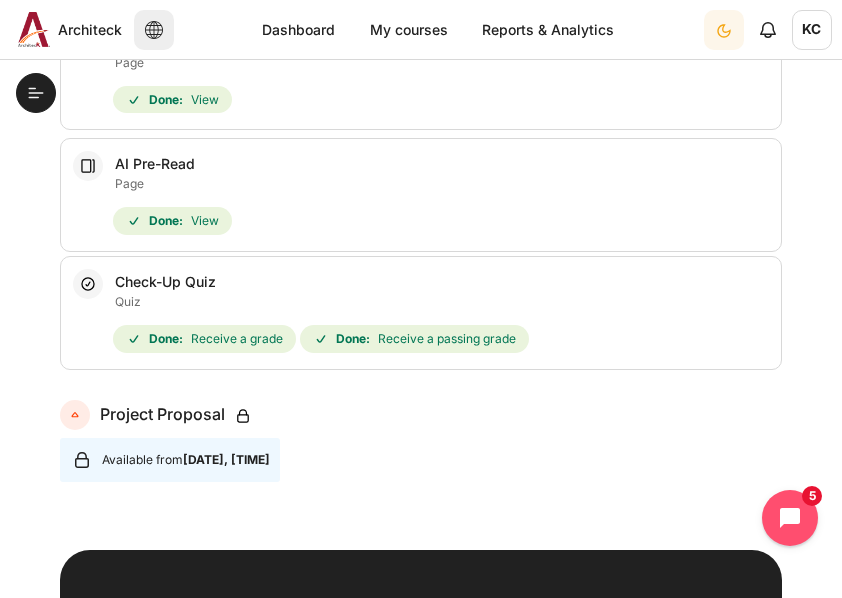 click on "Available from  22 July 2025, 5:00 PM" at bounding box center (186, 460) 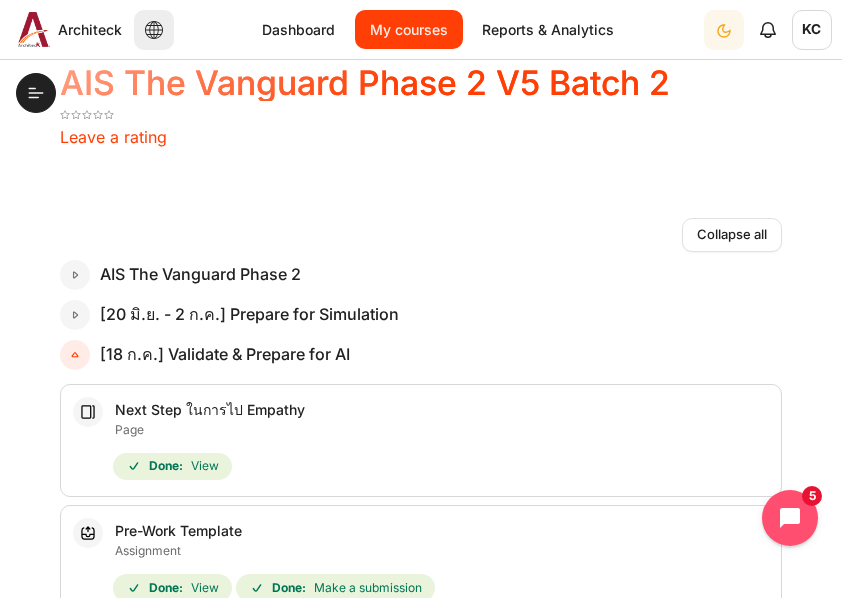 scroll, scrollTop: 0, scrollLeft: 0, axis: both 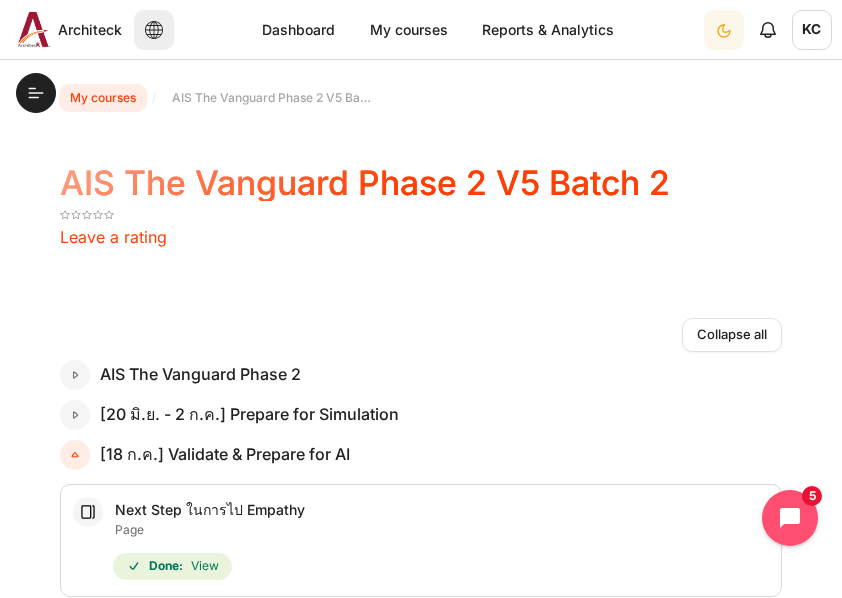 click on "My courses" at bounding box center [103, 98] 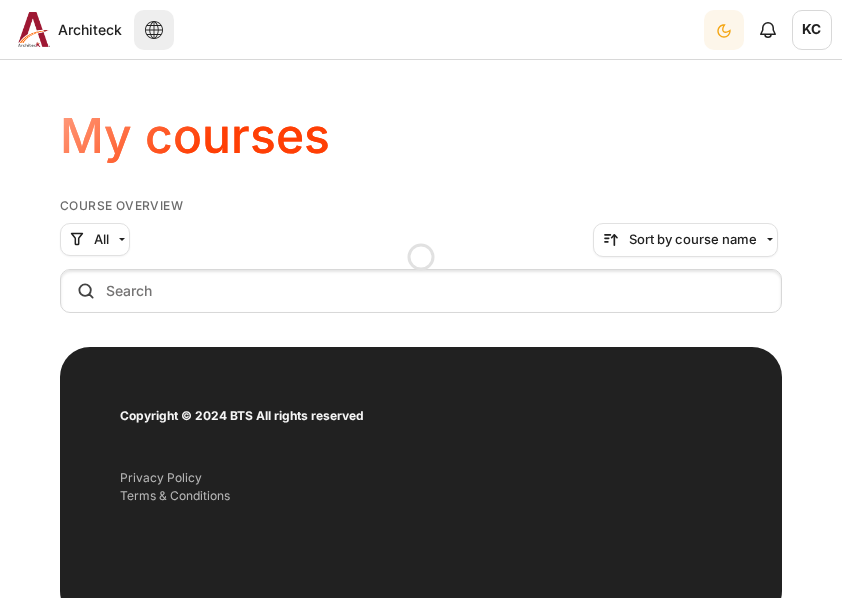 scroll, scrollTop: 0, scrollLeft: 0, axis: both 